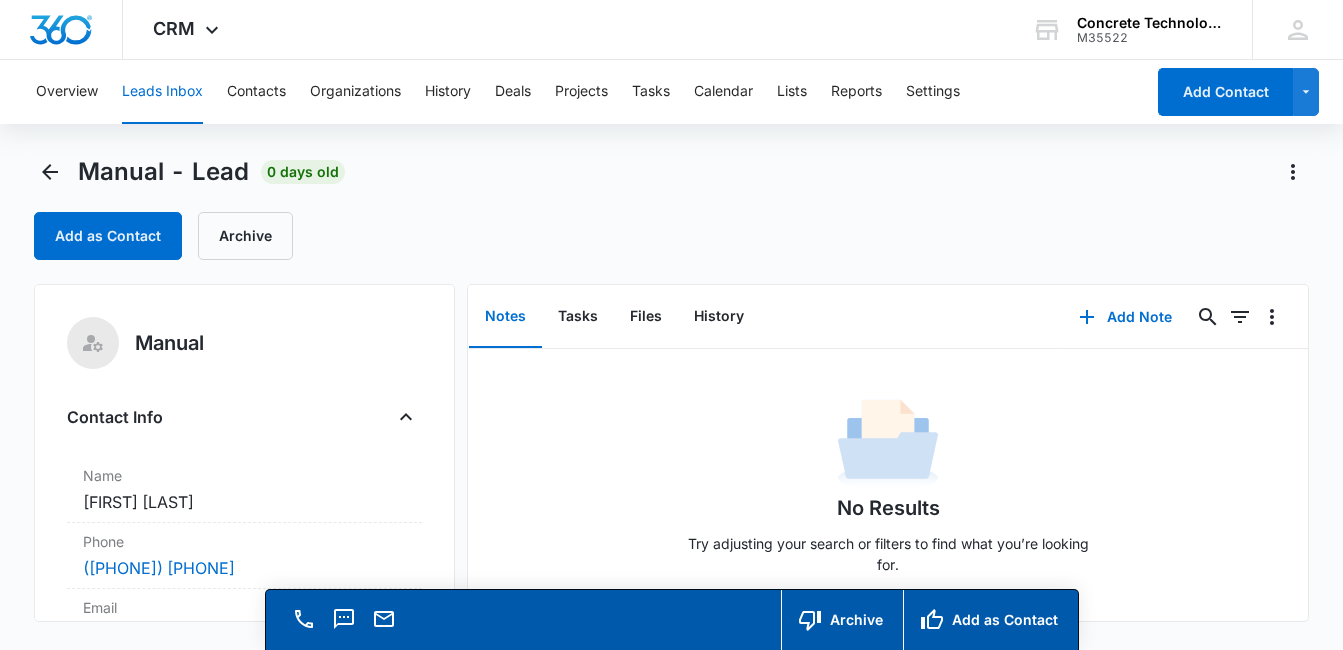 scroll, scrollTop: 57, scrollLeft: 0, axis: vertical 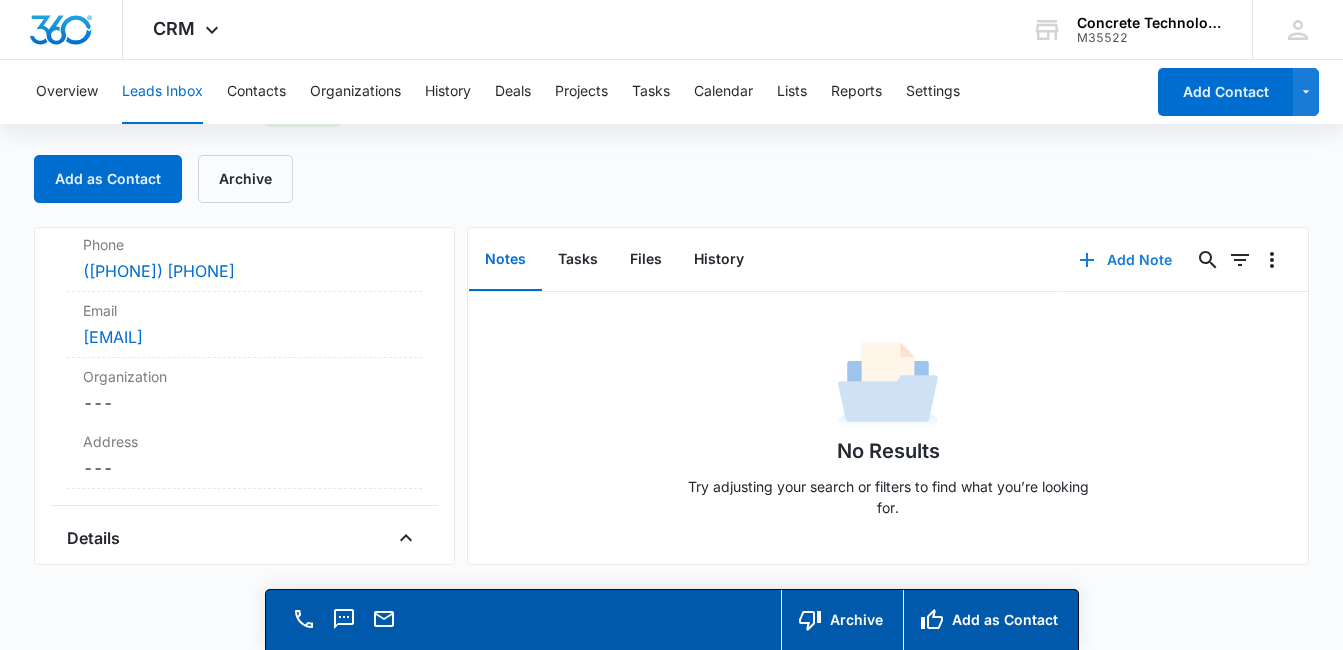 click on "Add Note" at bounding box center [1125, 260] 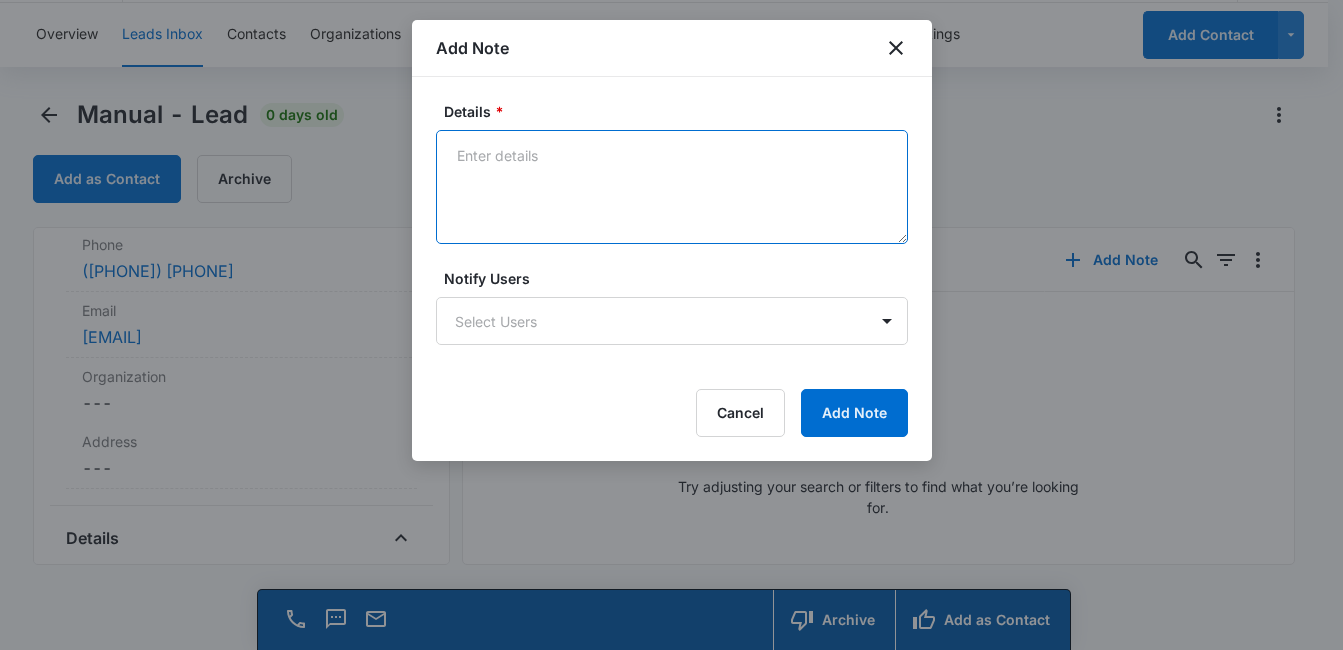click on "Details *" at bounding box center [672, 187] 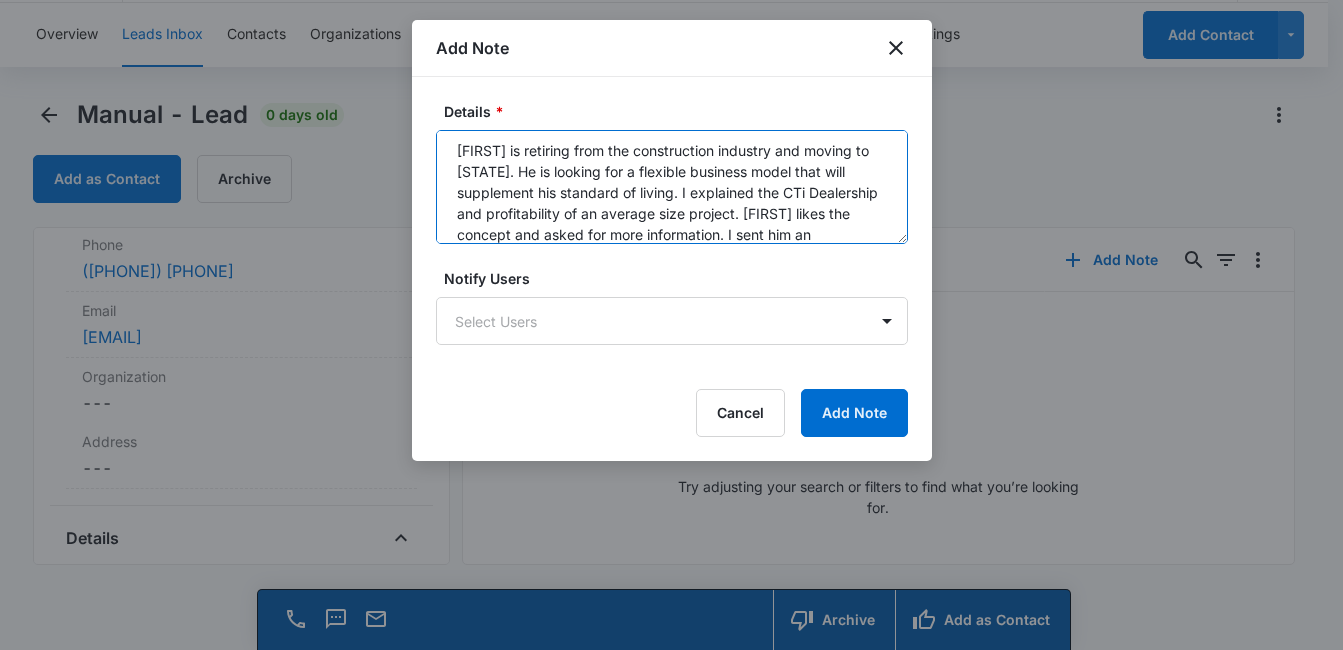 scroll, scrollTop: 26, scrollLeft: 0, axis: vertical 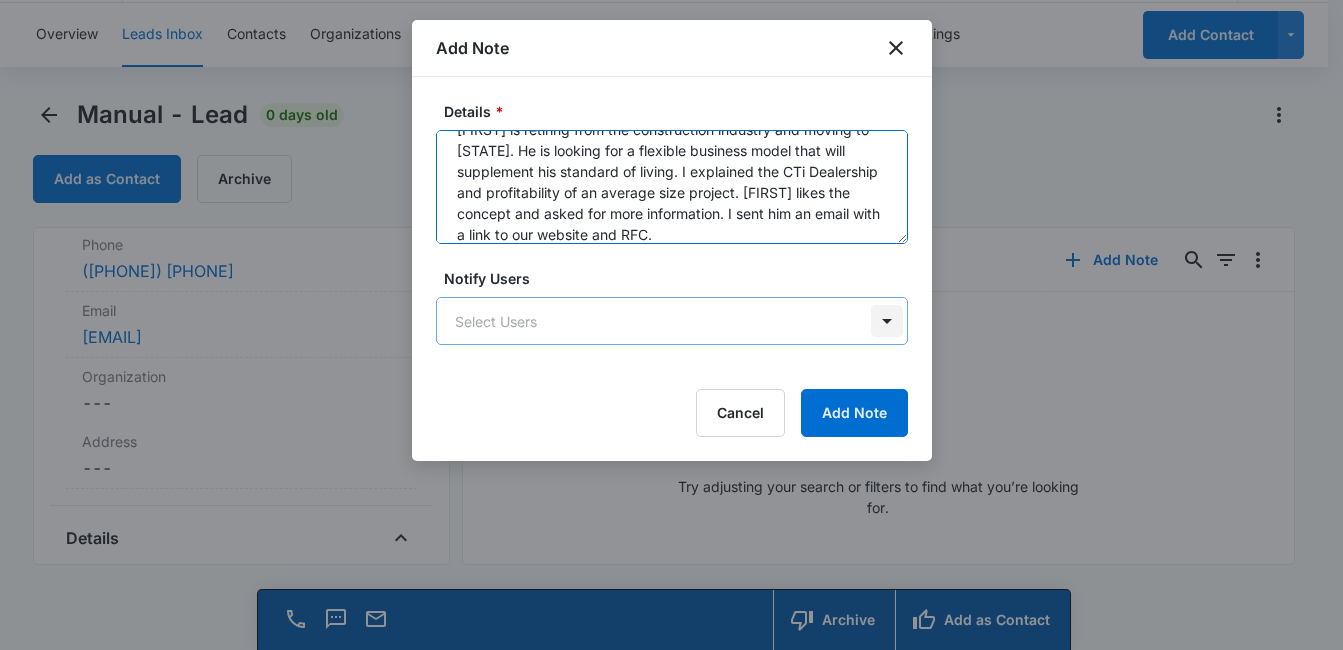 type on "[FIRST] is retiring from the construction industry and moving to [STATE]. He is looking for a flexible business model that will supplement his standard of living. I explained the CTi Dealership and profitability of an average size project. [FIRST] likes the concept and asked for more information. I sent him an email with a link to our website and RFC." 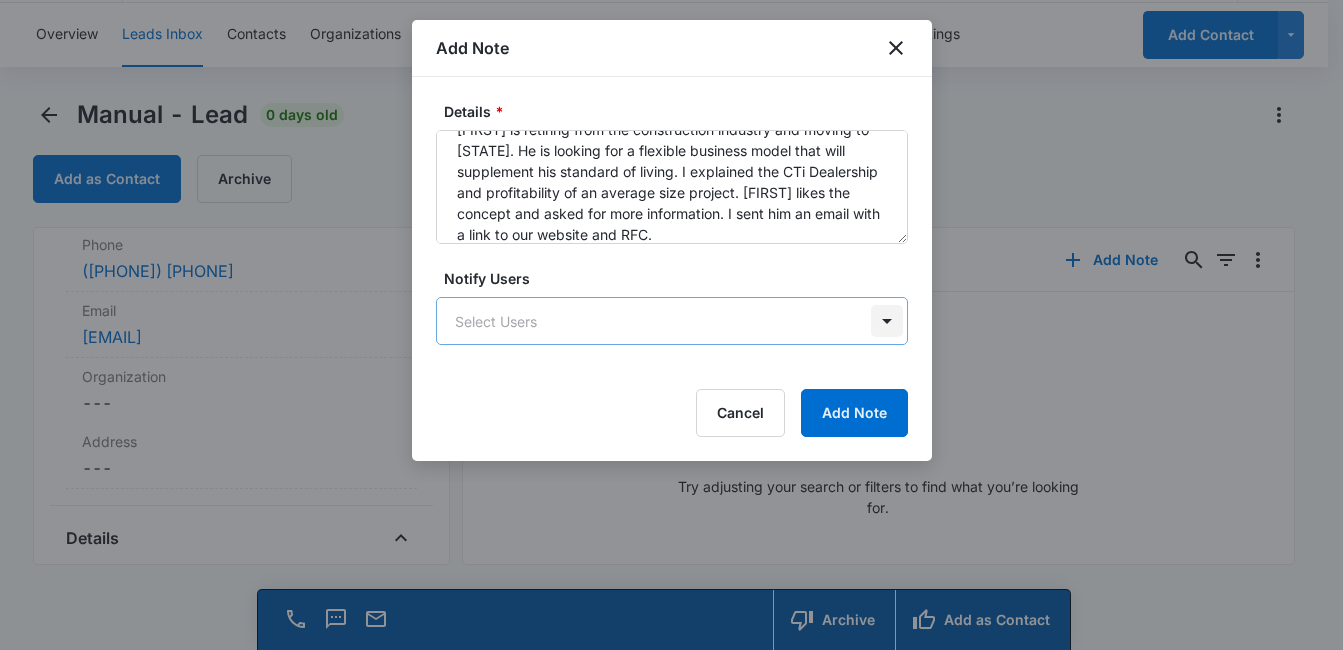 scroll, scrollTop: 0, scrollLeft: 0, axis: both 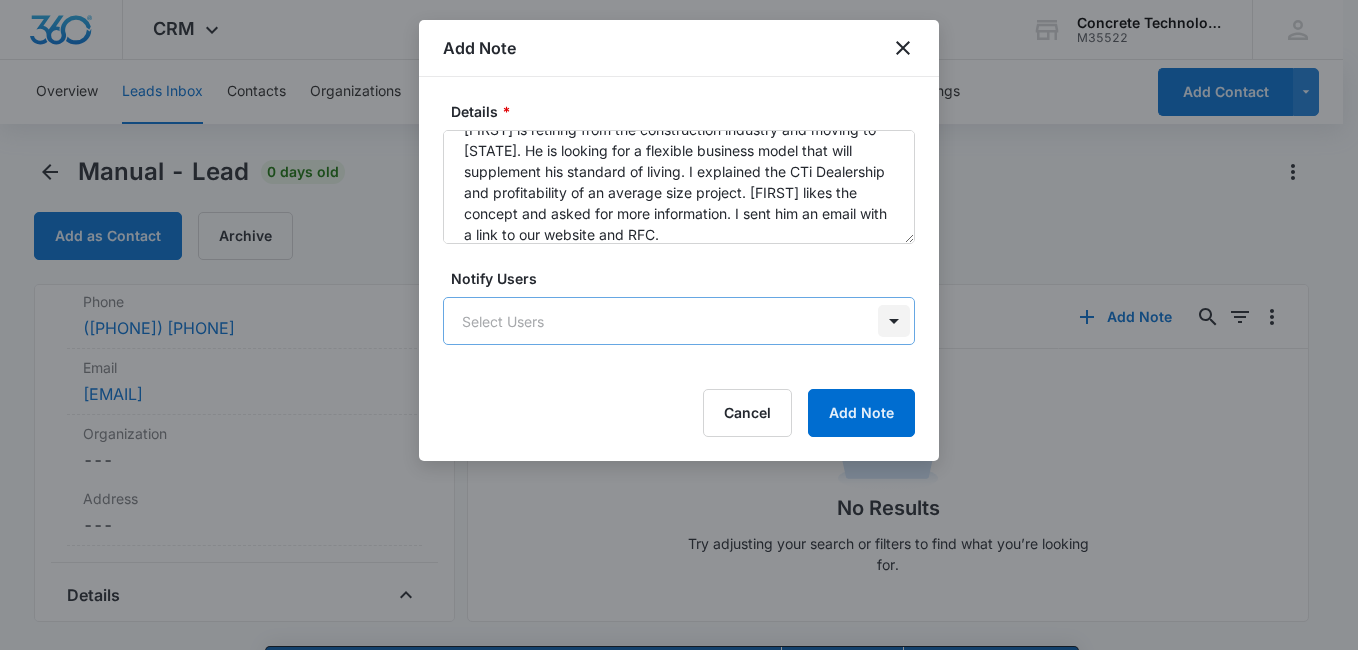 click on "CRM Apps Reputation Websites Forms CRM Email Social Content Ads Intelligence Files Brand Settings Concrete Technology M35522 Your Accounts View All MD [NAME] [LAST] [EMAIL] My Profile Notifications Support Logout Terms & Conditions   •   Privacy Policy Overview Leads Inbox Contacts Organizations History Deals Projects Tasks Calendar Lists Reports Settings Add Contact Manual - Lead 0 days old Add as Contact Archive Manual Contact Info Name Cancel Save Changes [NAME] [LAST] Phone Cancel Save Changes (646) 581-6468 Email Cancel Save Changes [EMAIL] Organization Cancel Save Changes --- Address Cancel Save Changes --- Details Qualifying Status Cancel Save Changes New Lead Source Manual Lead Status Viewed Special Notes Cancel Save Changes --- Contact Type Cancel Save Changes None Contact Status Cancel Save Changes None Assigned To Cancel Save Changes [NAME] [LAST] Tags Cancel Save Changes --- Next Contact Date Cancel Save Changes --- Color Tag Current Color: Cancel Save Changes ID 1004 ---" at bounding box center [679, 353] 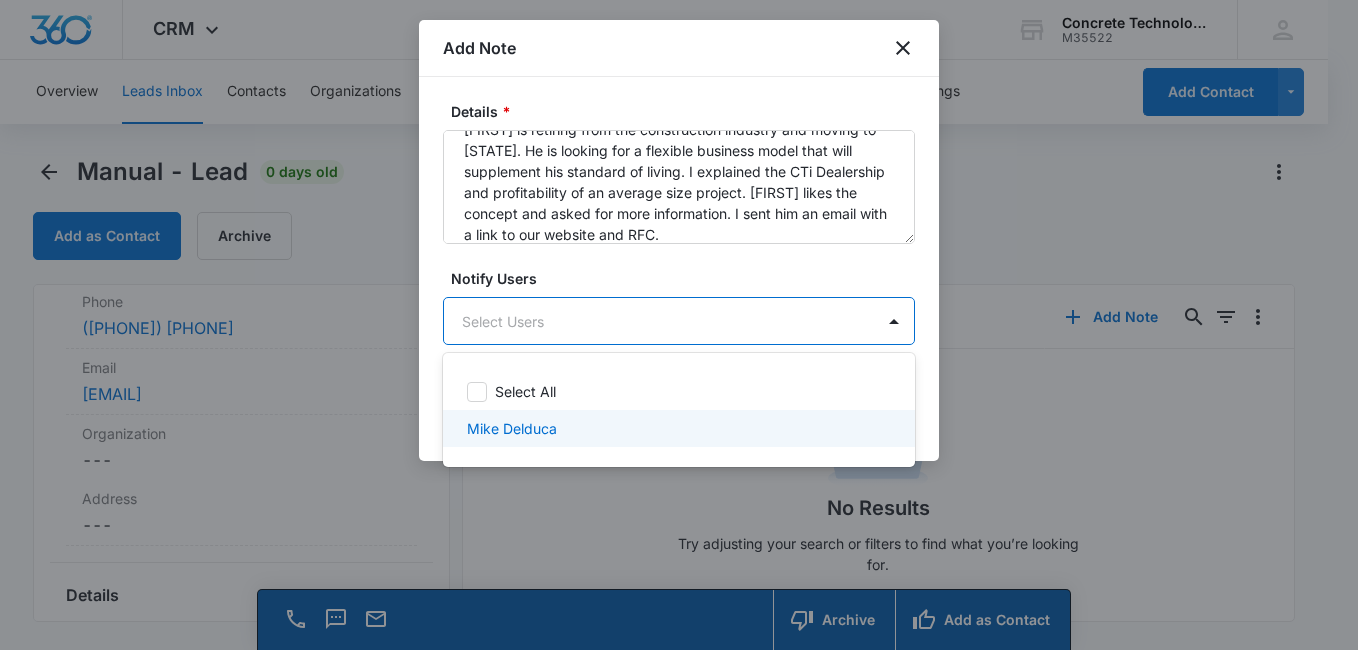 click on "Mike Delduca" at bounding box center (512, 428) 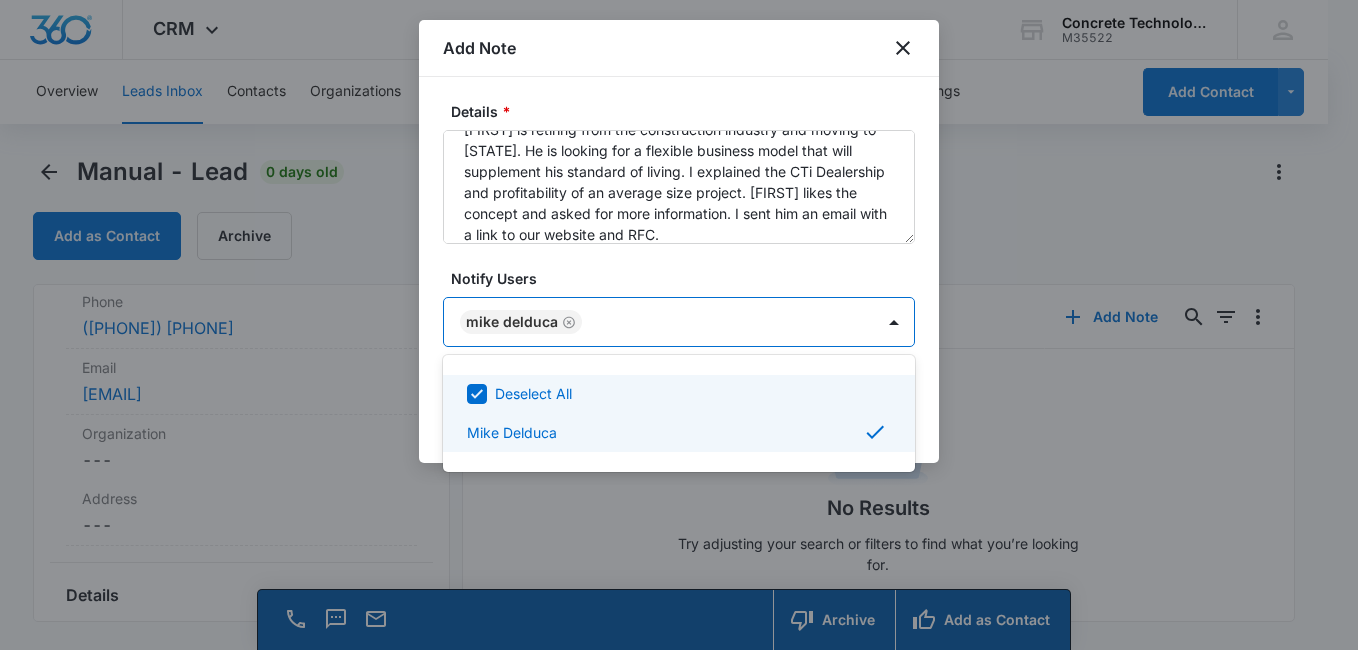 click at bounding box center (679, 325) 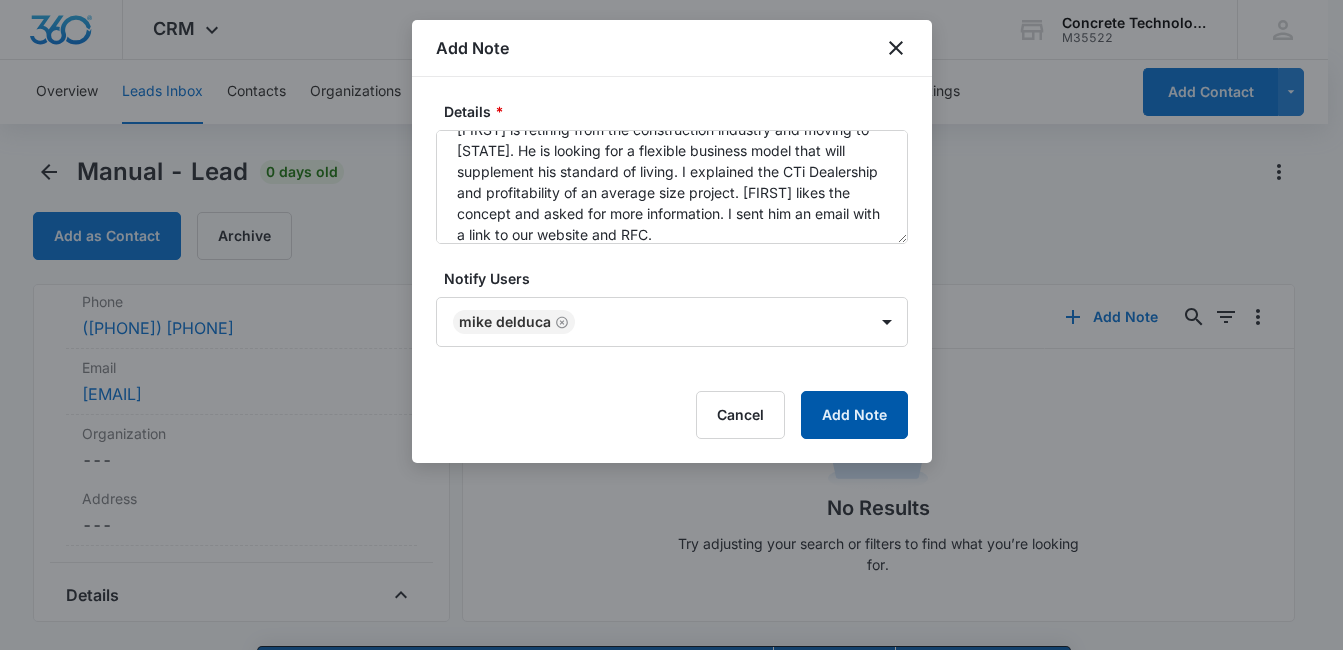 click on "Add Note" at bounding box center (854, 415) 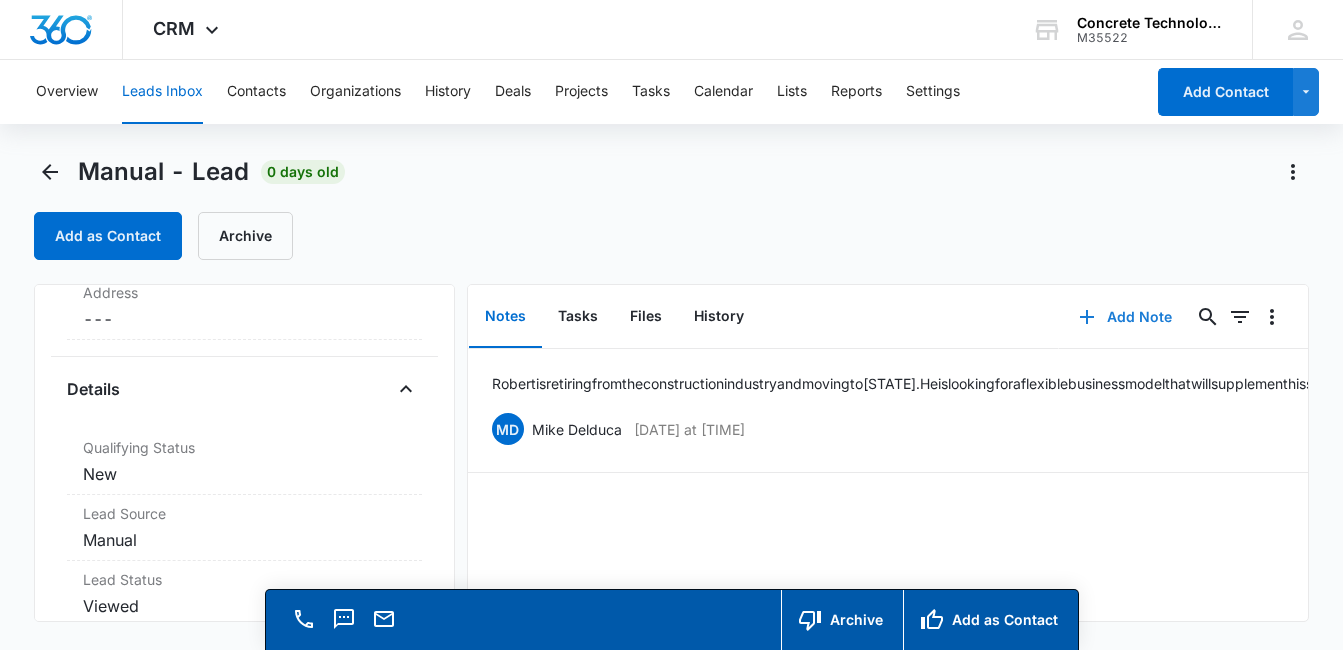 scroll, scrollTop: 505, scrollLeft: 0, axis: vertical 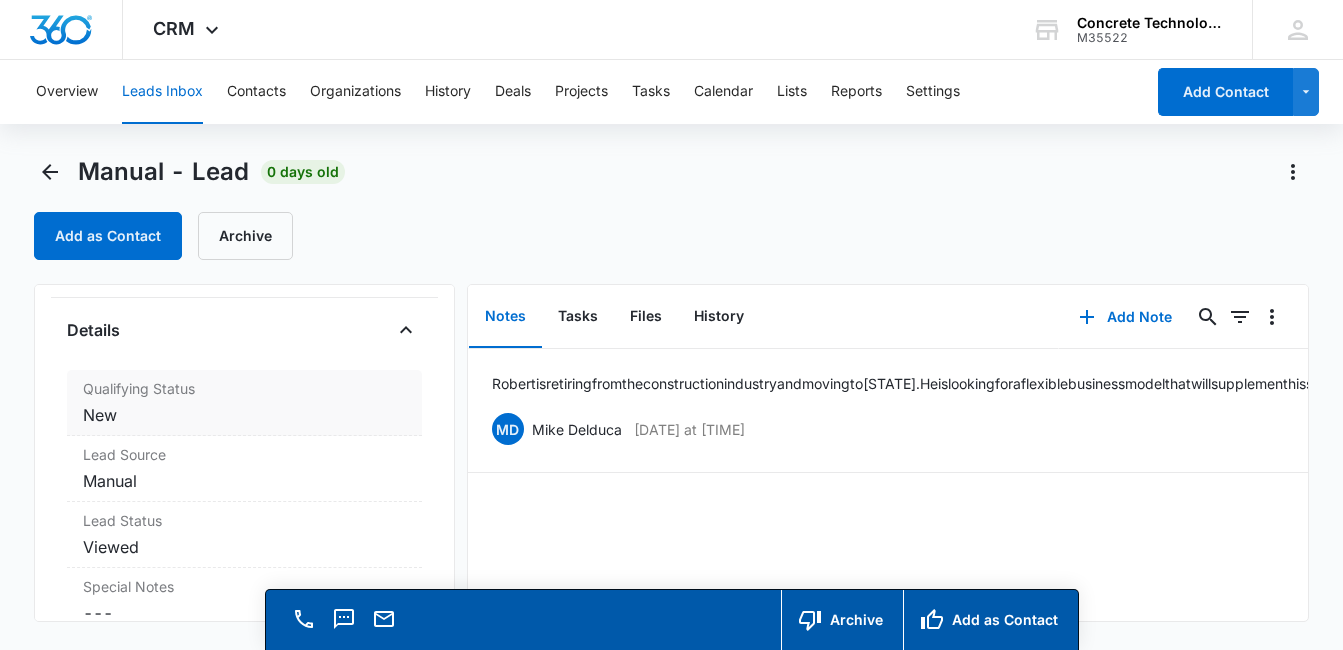 click on "Cancel Save Changes New" at bounding box center (244, 415) 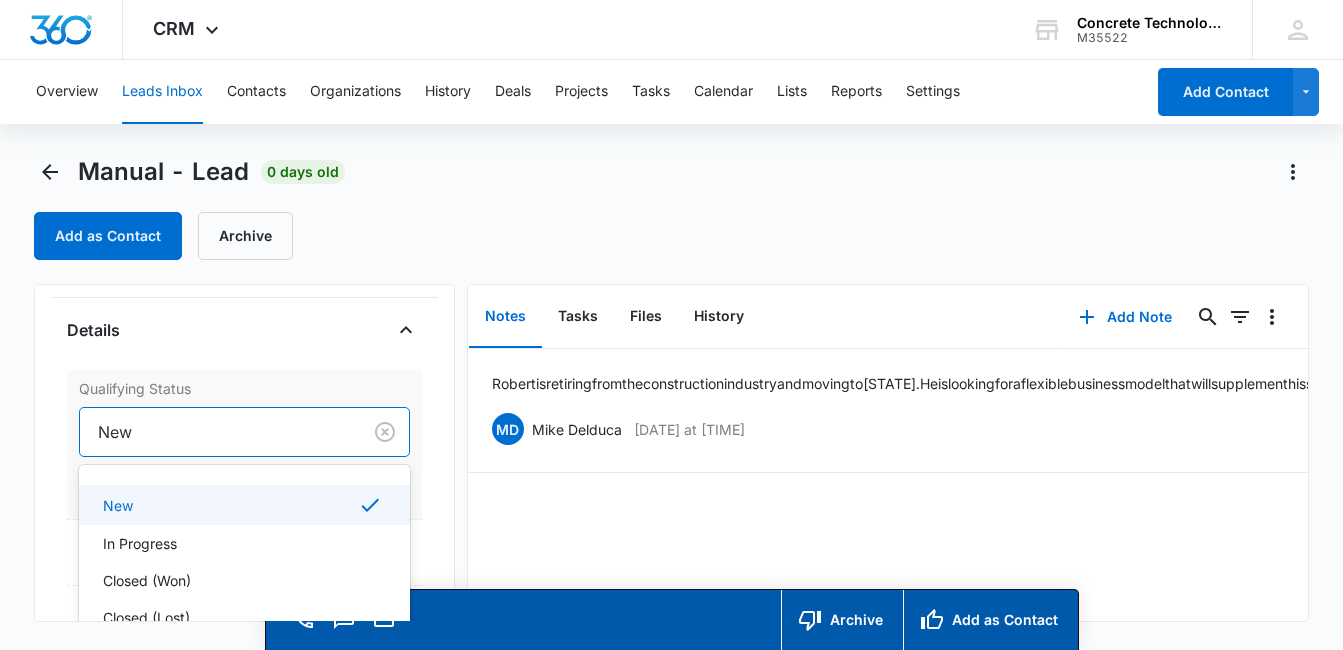 scroll, scrollTop: 14, scrollLeft: 0, axis: vertical 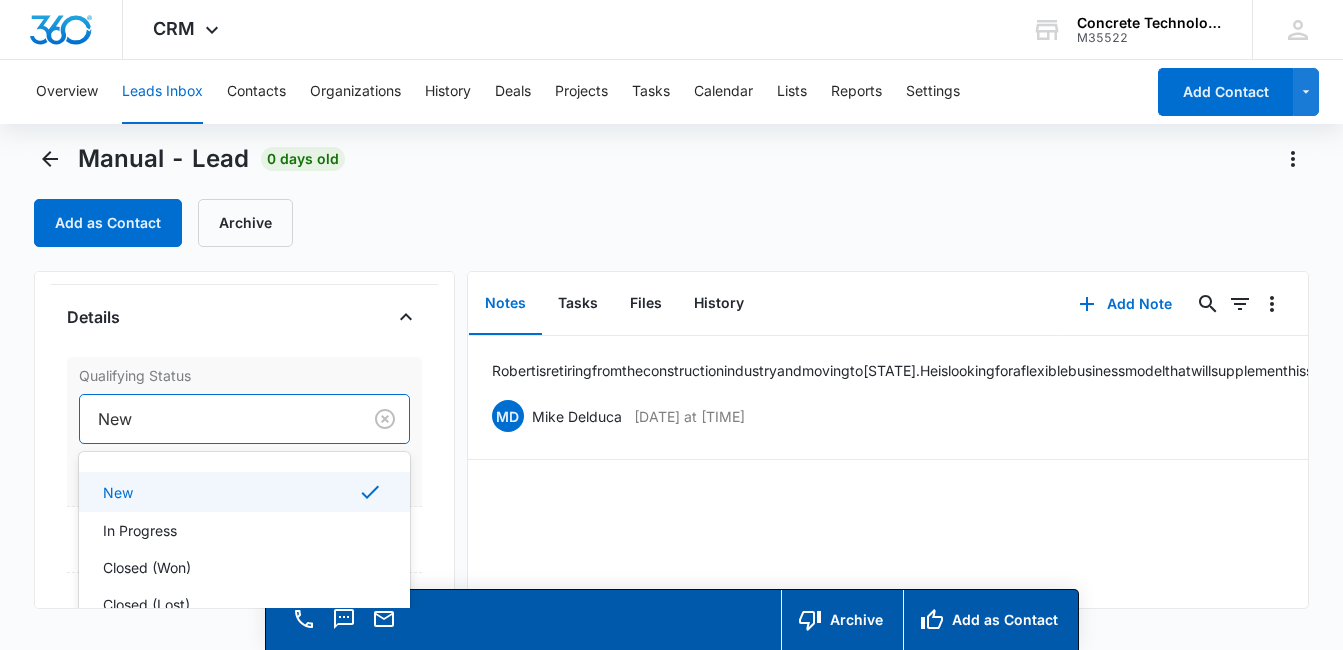 click at bounding box center [216, 419] 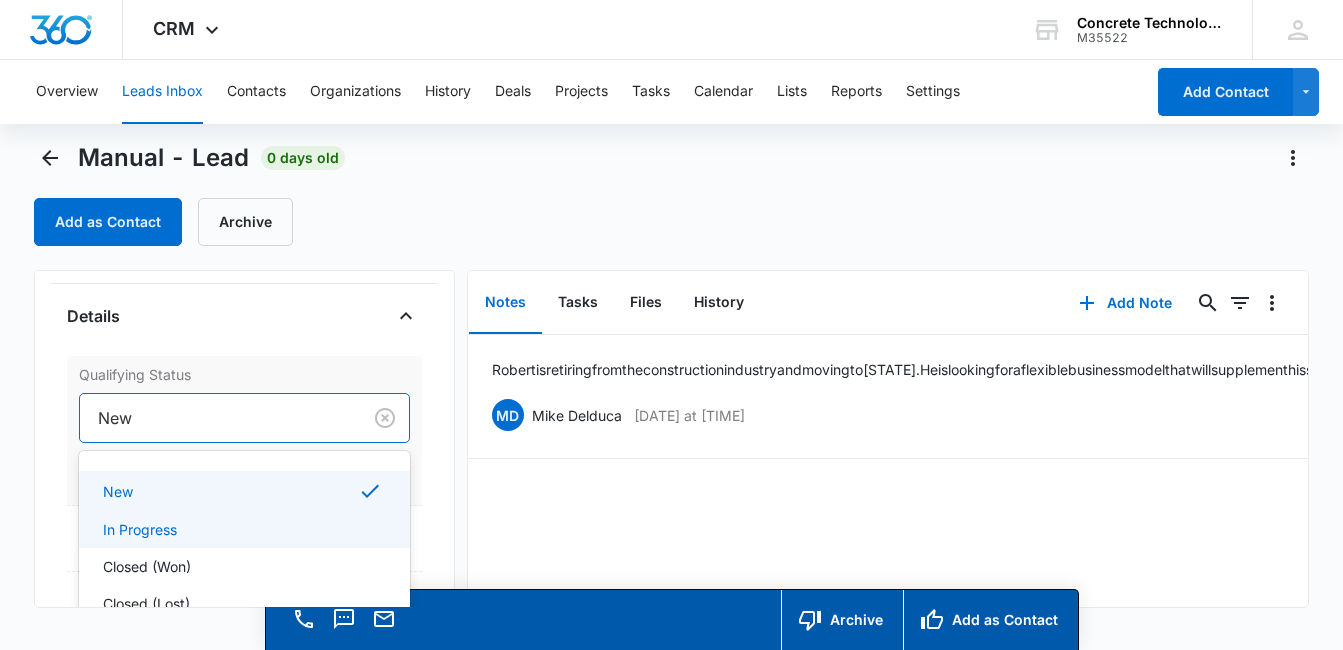 click on "In Progress" at bounding box center (242, 529) 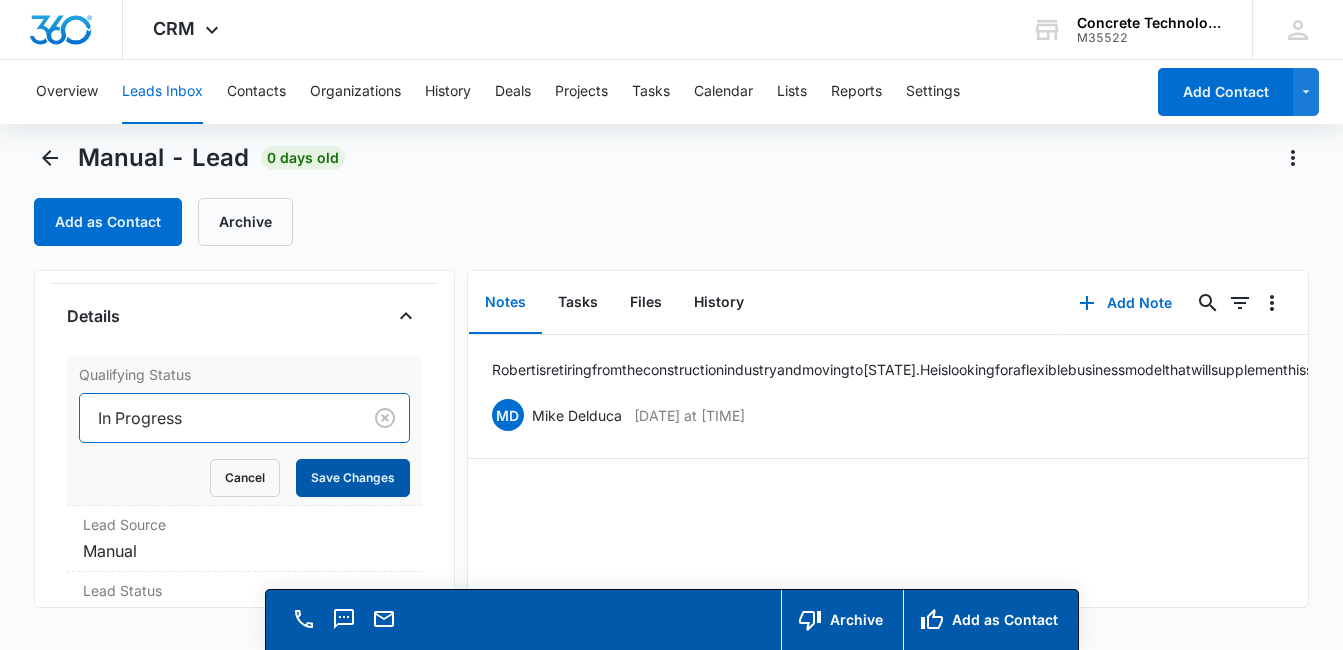click on "Save Changes" at bounding box center (353, 478) 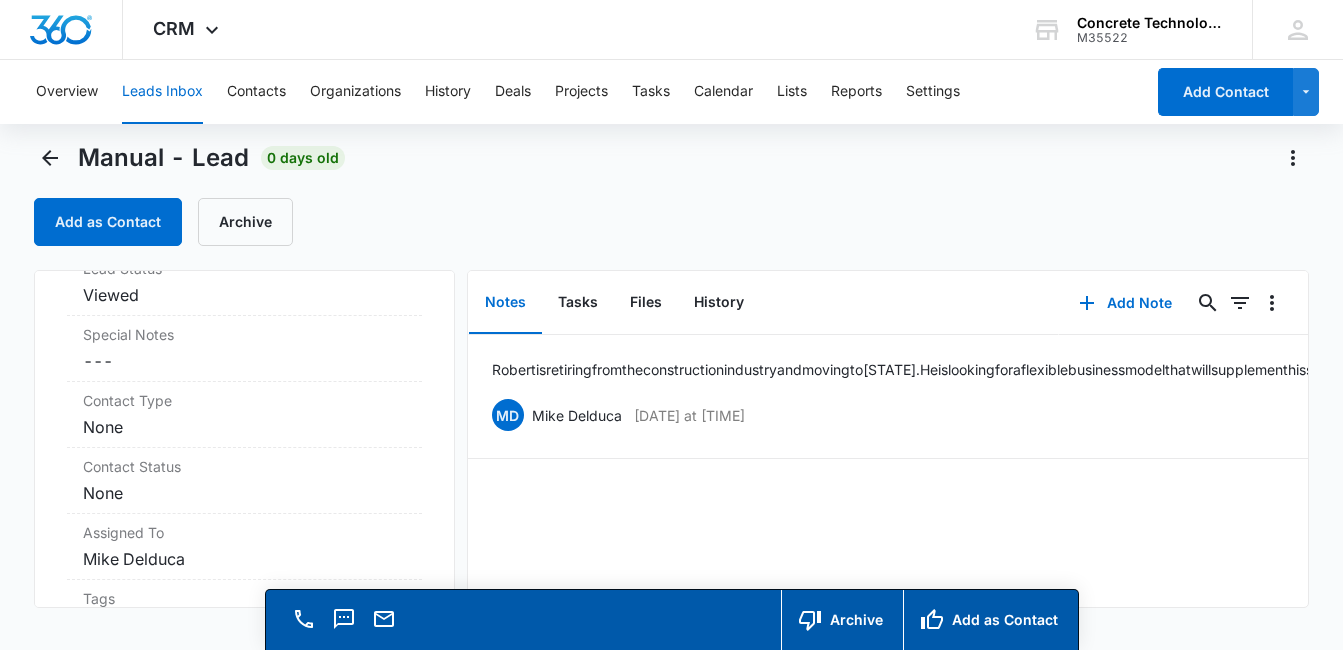 scroll, scrollTop: 758, scrollLeft: 0, axis: vertical 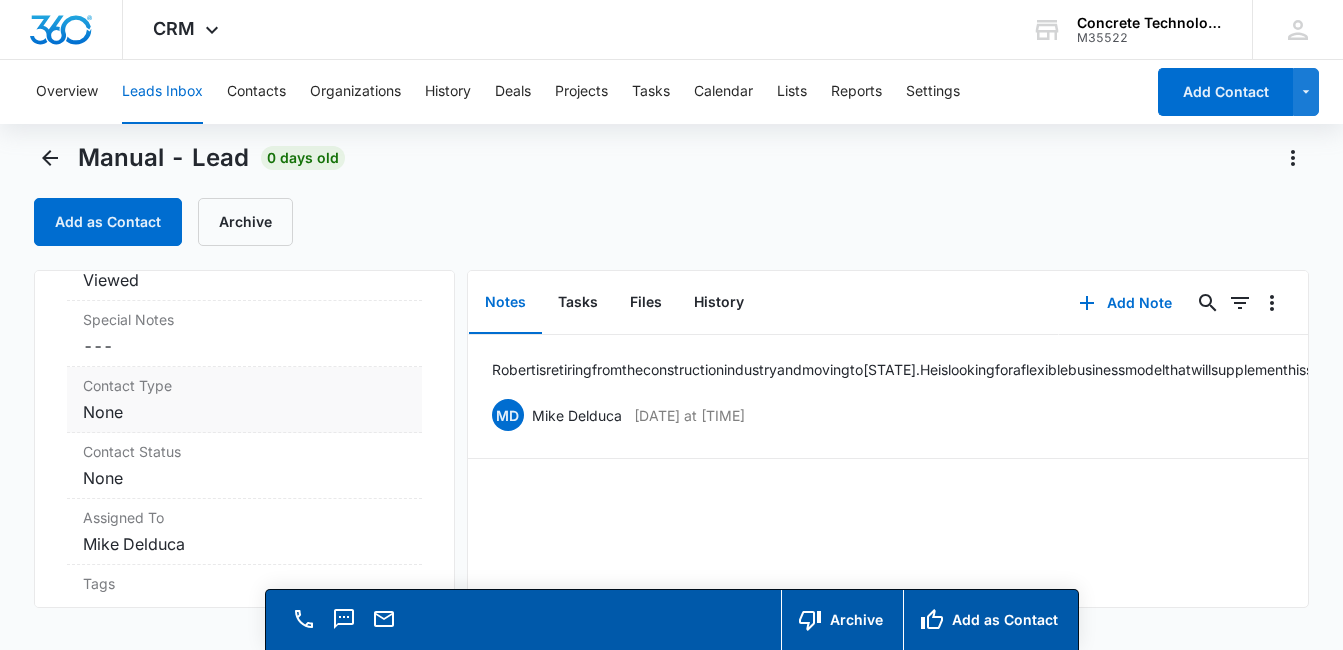 click on "Contact Type Cancel Save Changes None" at bounding box center [244, 400] 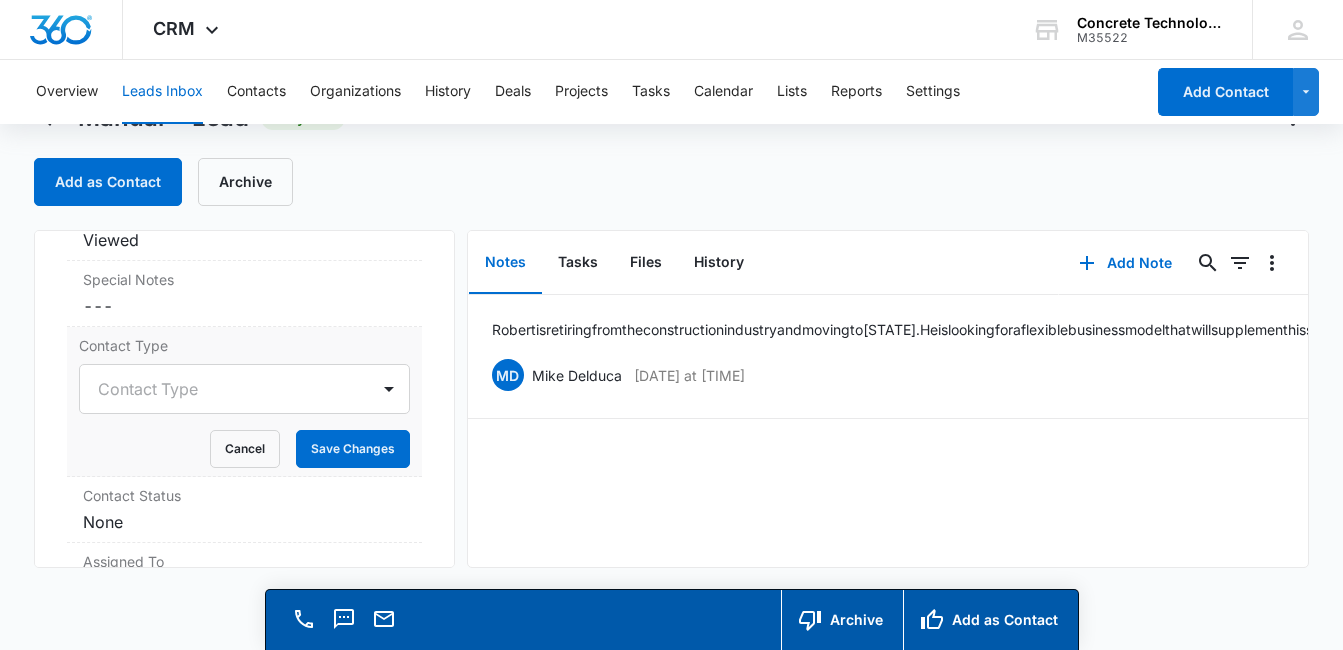 click on "Contact Type" at bounding box center [244, 389] 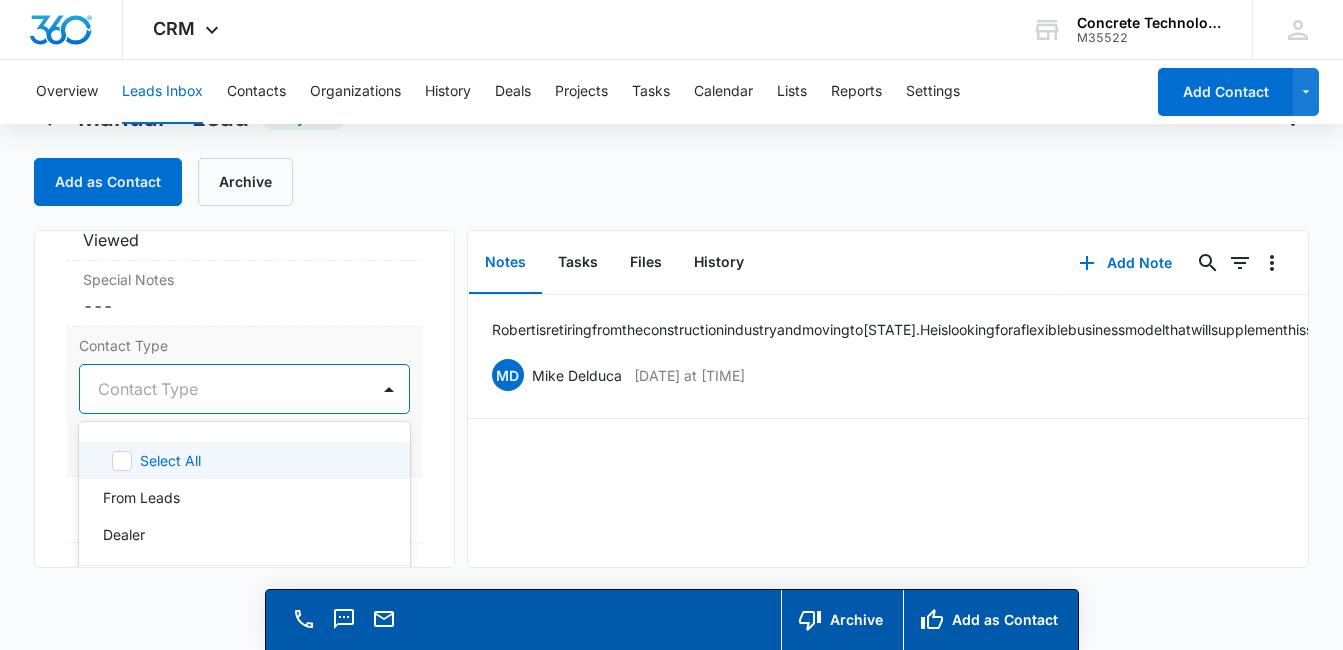 scroll, scrollTop: 57, scrollLeft: 0, axis: vertical 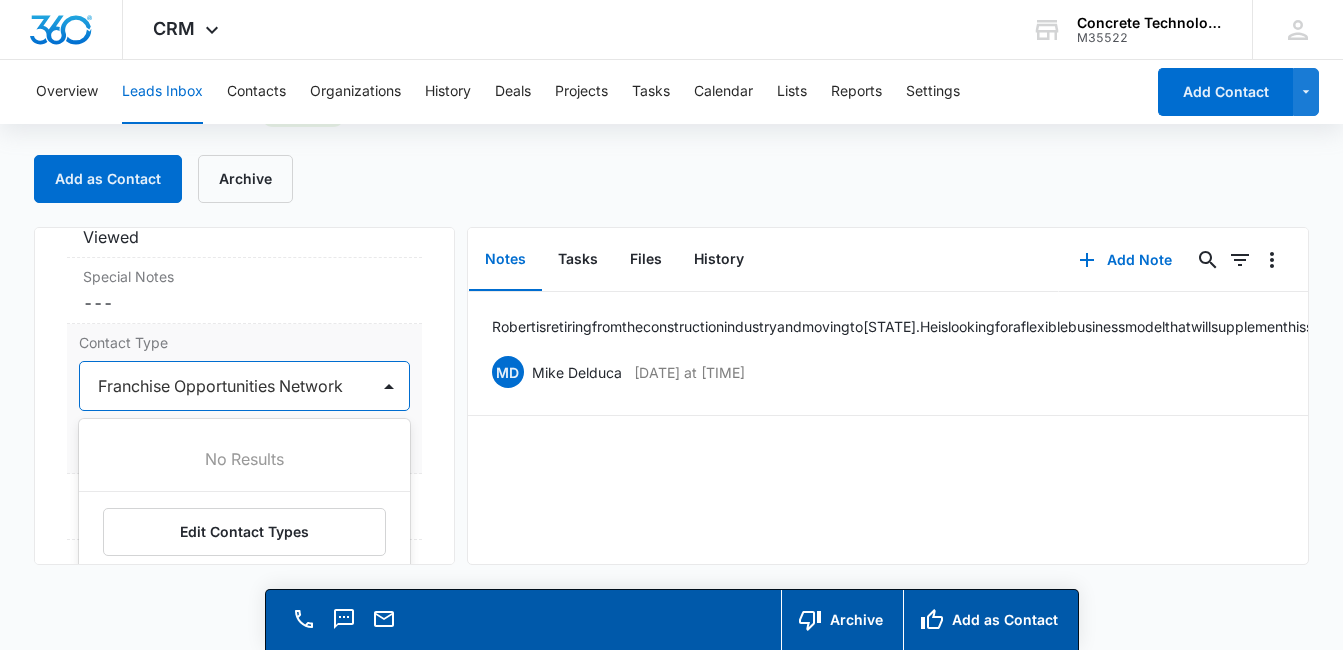 type on "Franchise Opportunities Network" 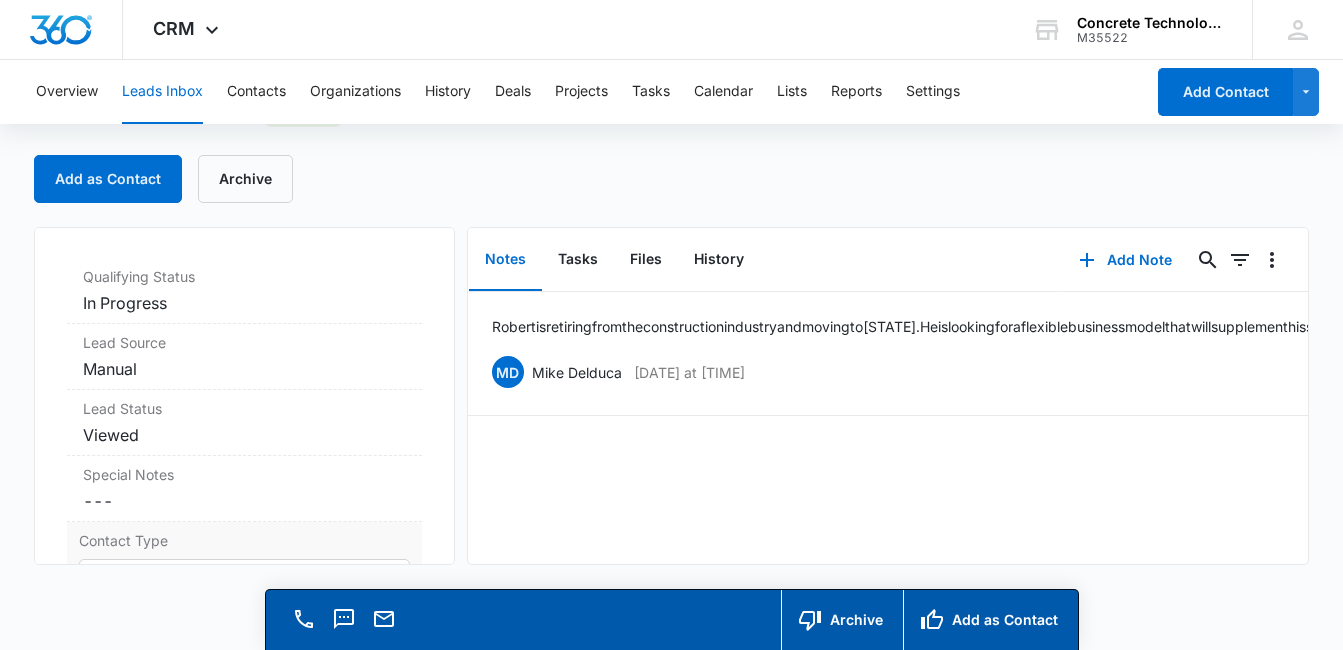 scroll, scrollTop: 121, scrollLeft: 0, axis: vertical 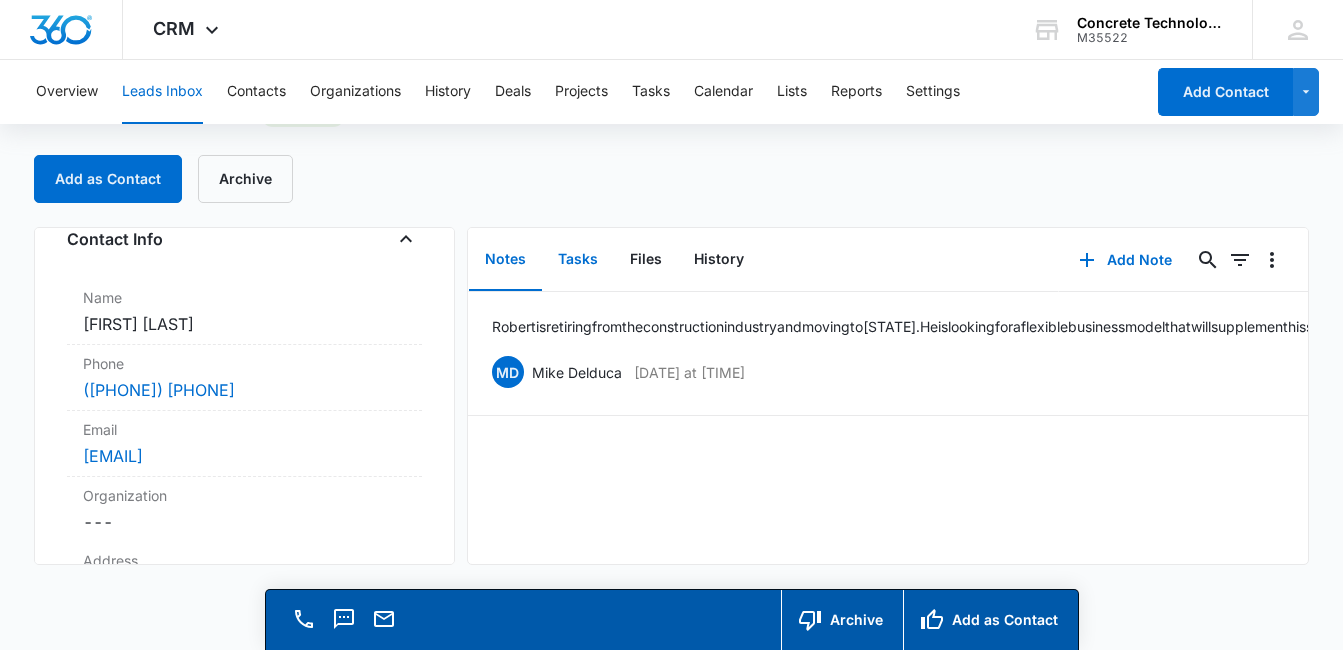 click on "Tasks" at bounding box center [578, 260] 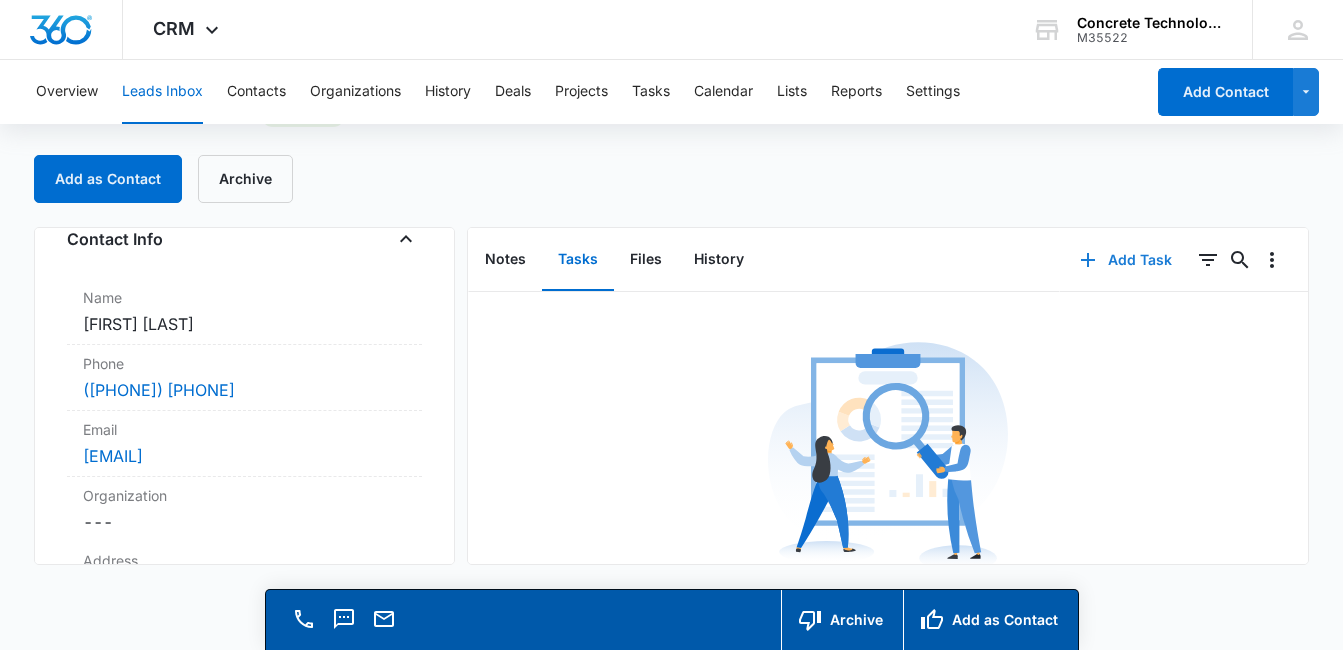 click on "Add Task" at bounding box center [1126, 260] 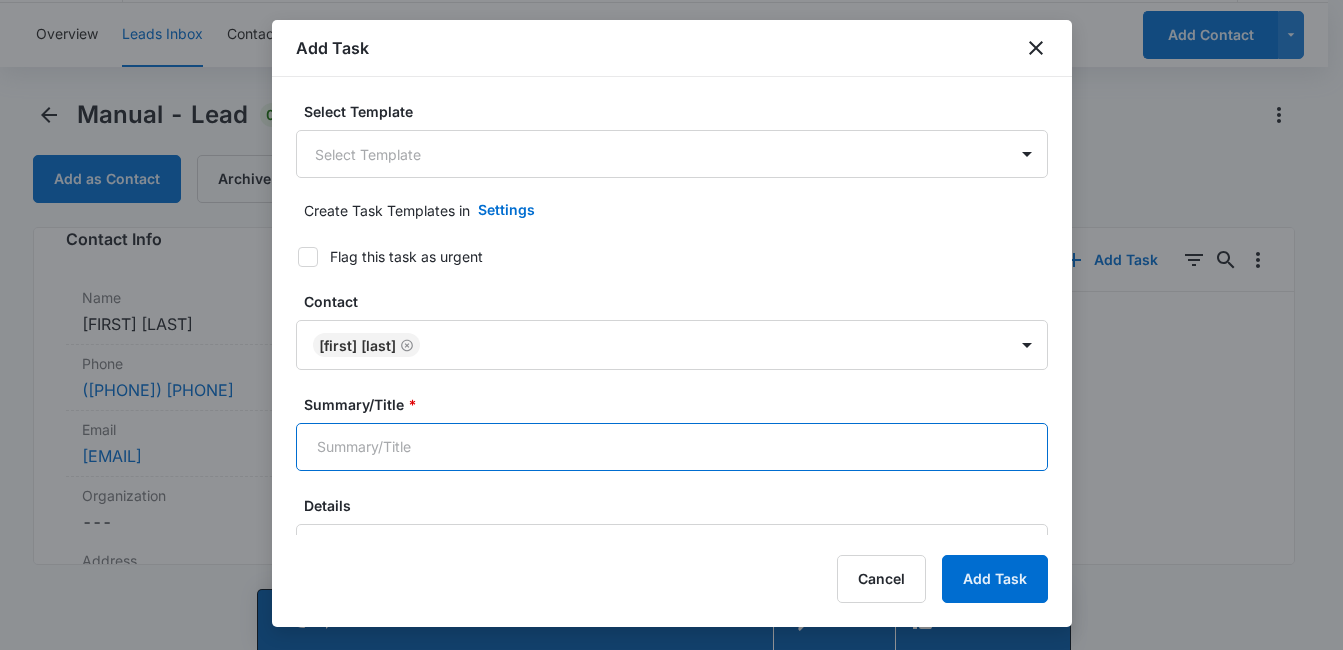 click on "Summary/Title *" at bounding box center (672, 447) 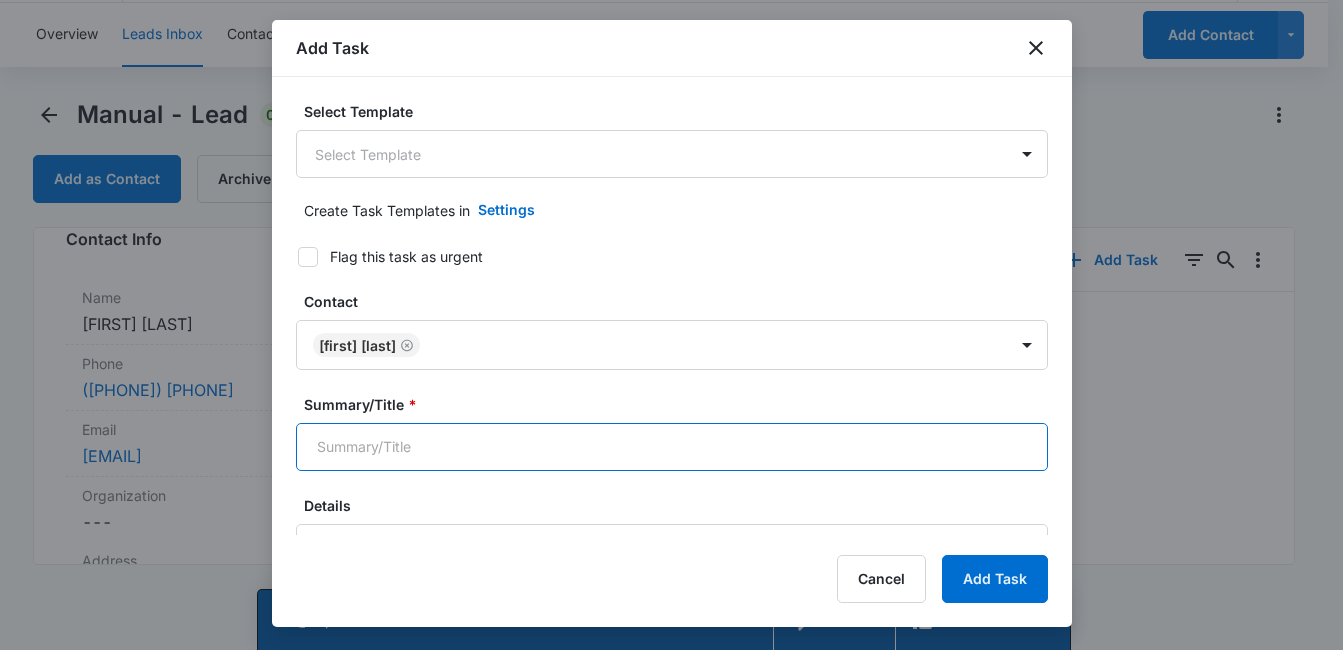 type on "Follow up call" 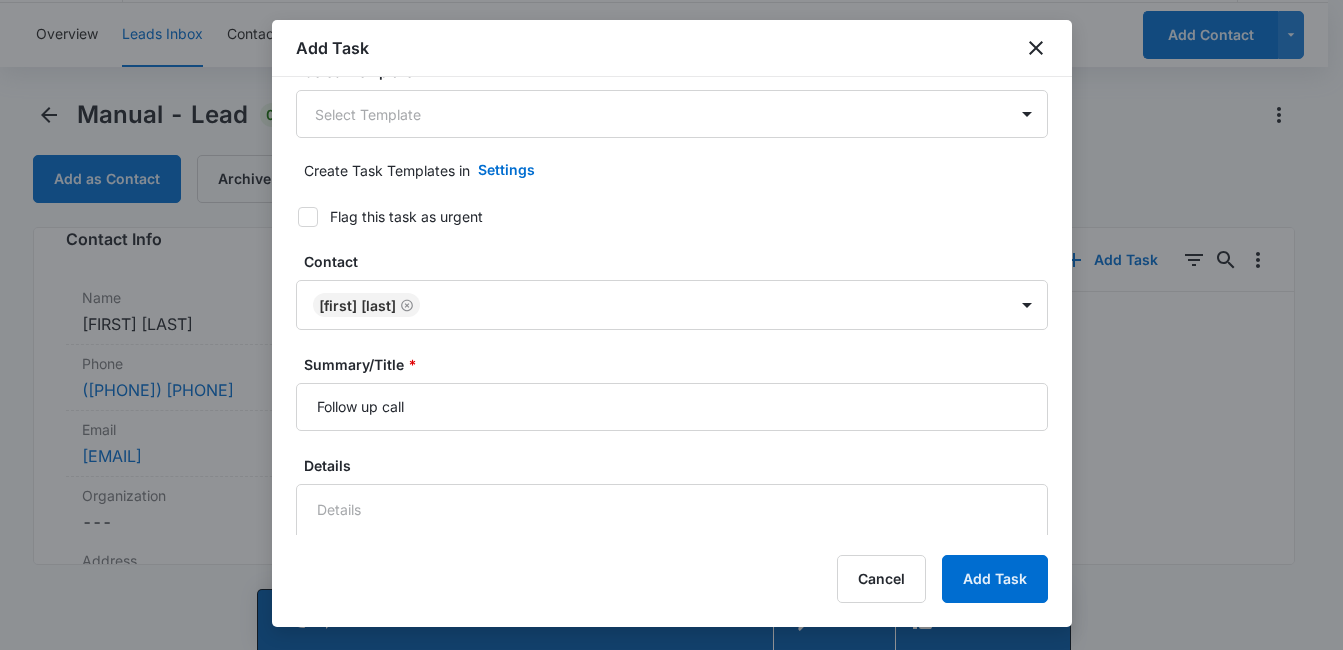 scroll, scrollTop: 203, scrollLeft: 0, axis: vertical 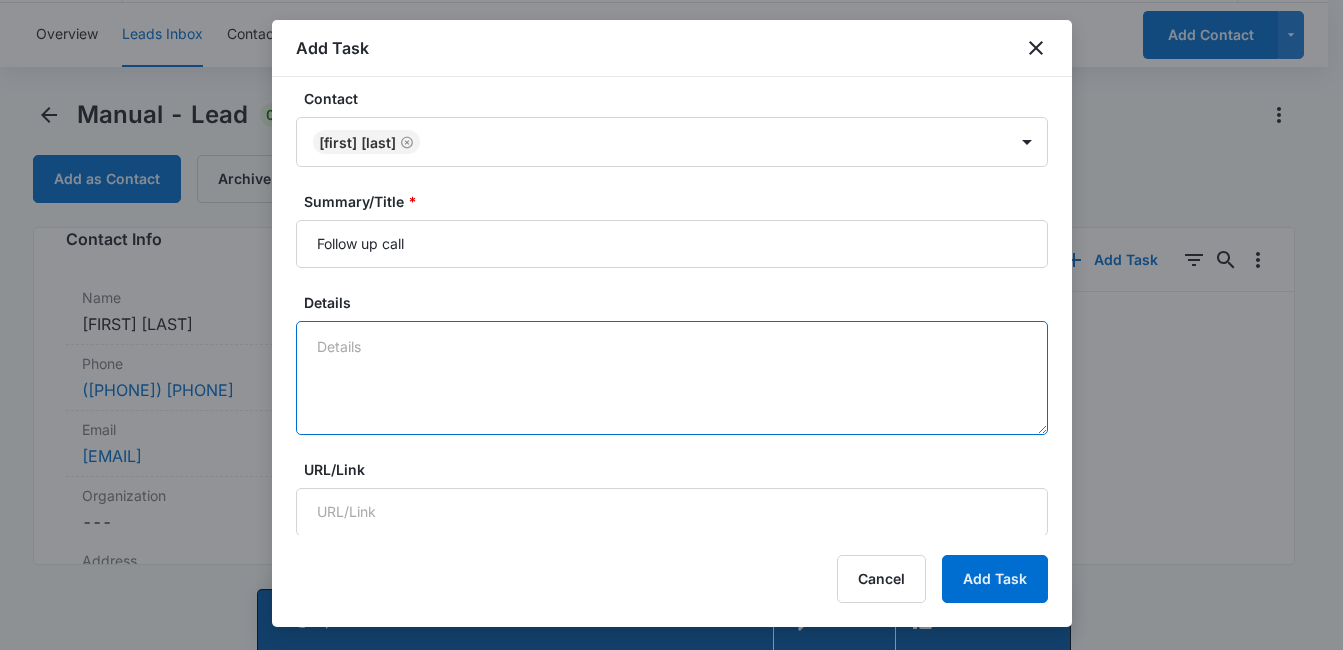 click on "Details" at bounding box center (672, 378) 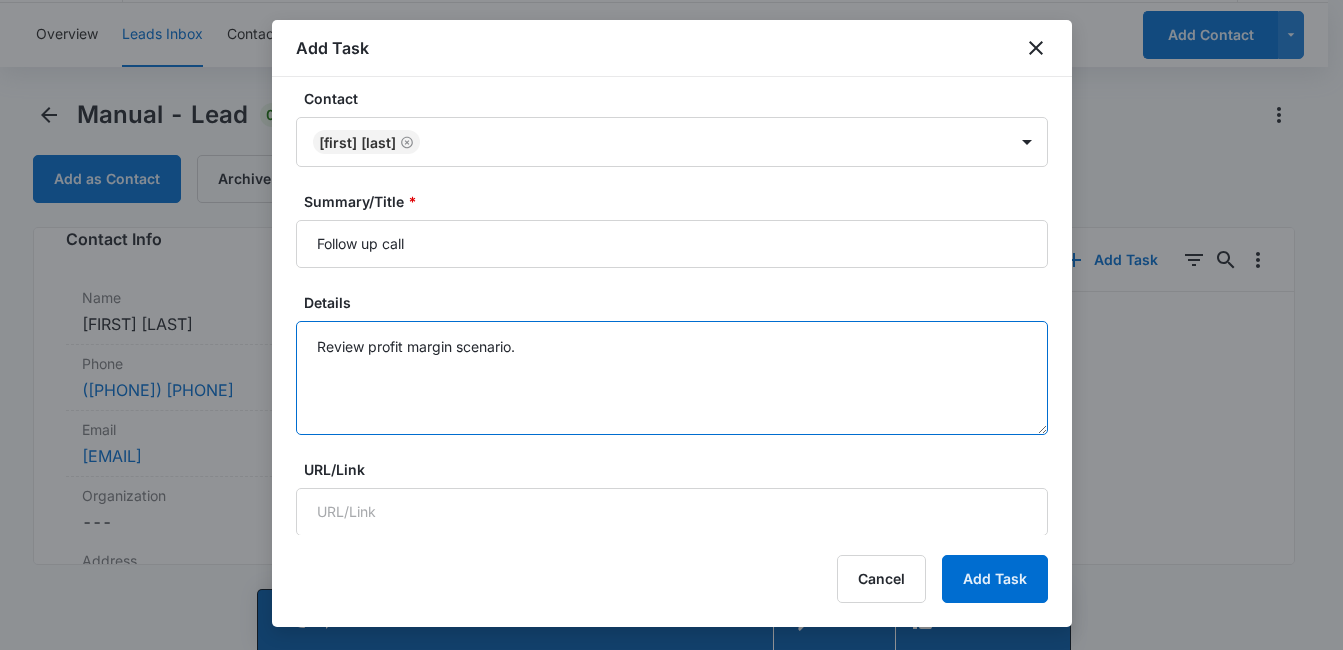 type on "Review profit margin scenario." 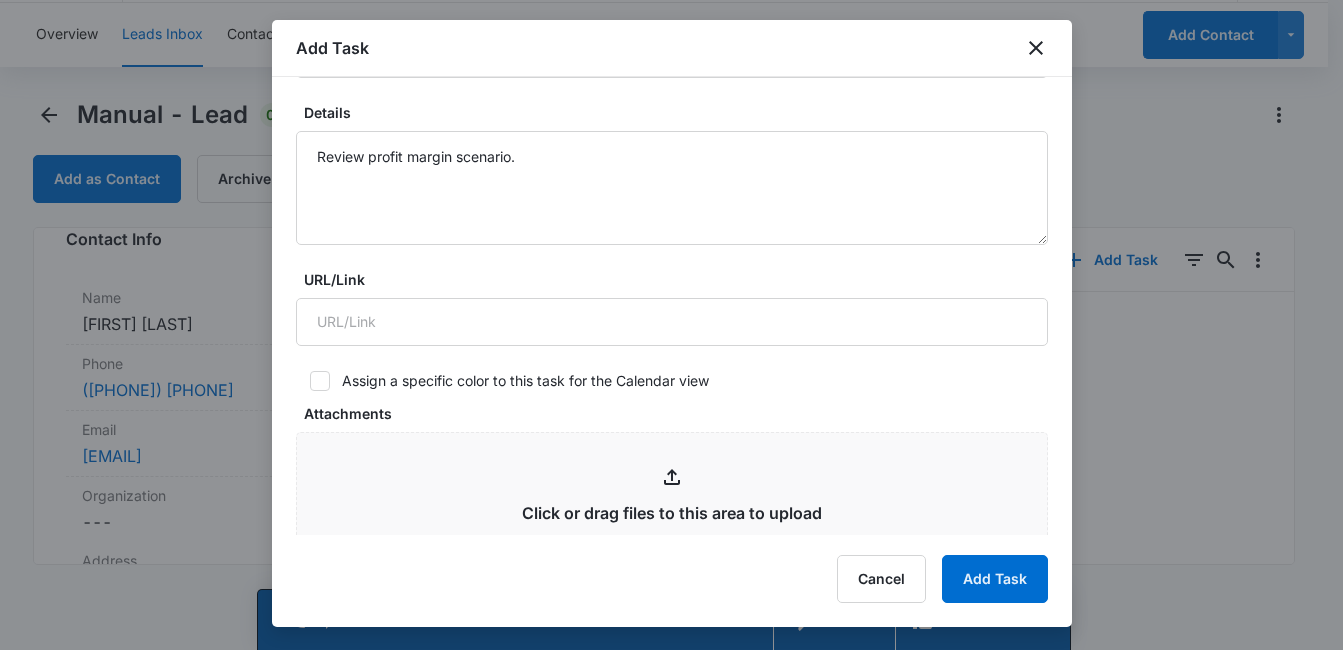 scroll, scrollTop: 480, scrollLeft: 0, axis: vertical 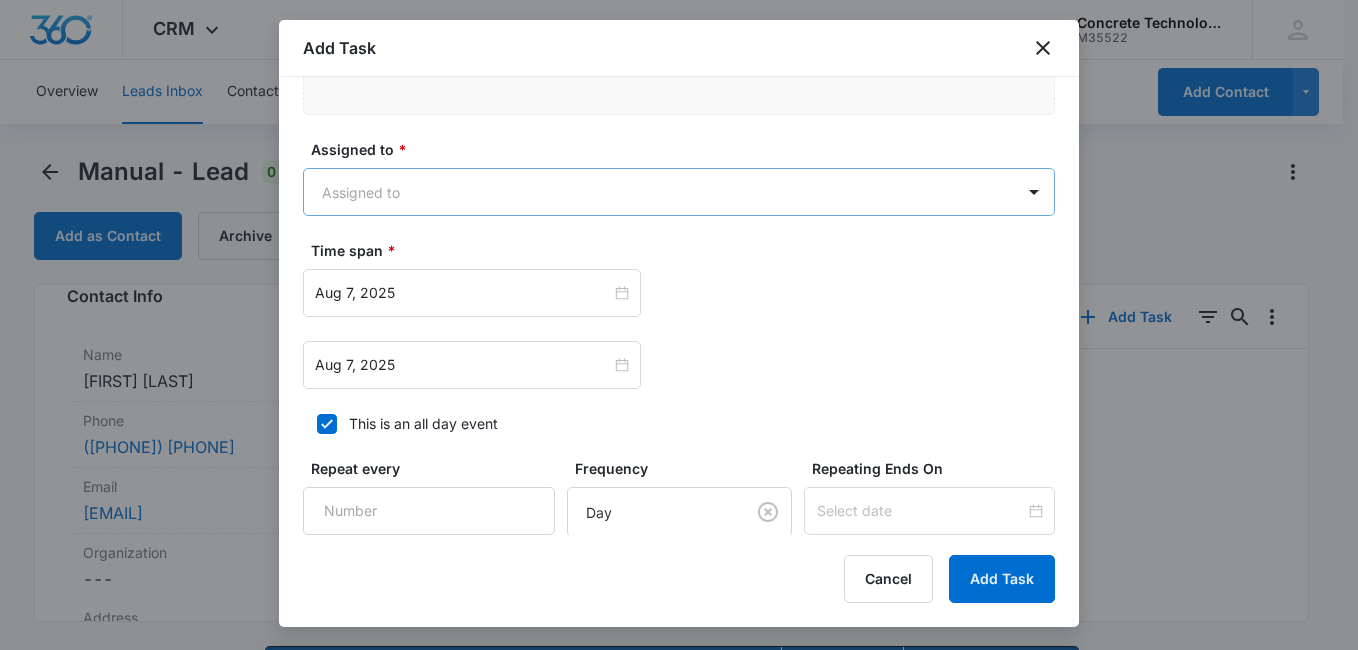 click on "CRM Apps Reputation Websites Forms CRM Email Social Content Ads Intelligence Files Brand Settings Concrete Technology M35522 Your Accounts View All MD [FULL NAME] [EMAIL] My Profile Notifications Support Logout Terms & Conditions   •   Privacy Policy Overview Leads Inbox Contacts Organizations History Deals Projects Tasks Calendar Lists Reports Settings Add Contact Manual - Lead 0 days old Add as Contact Archive Manual Contact Info Name Cancel Save Changes [FIRST] [LAST] Phone Cancel Save Changes [PHONE] Email Cancel Save Changes [EMAIL] Organization Cancel Save Changes ---  Address Cancel Save Changes ---  Details Qualifying Status Cancel Save Changes In Progress Lead Source Manual Lead Status Viewed Special Notes Cancel Save Changes ---  Contact Type Contact Type Cancel Save Changes Contact Status Cancel Save Changes None Assigned To Cancel Save Changes Mike Delduca Tags Cancel Save Changes ---  Next Contact Date Cancel Save Changes ---  Color Tag Current Color: Cancel ID 1004 0" at bounding box center (679, 353) 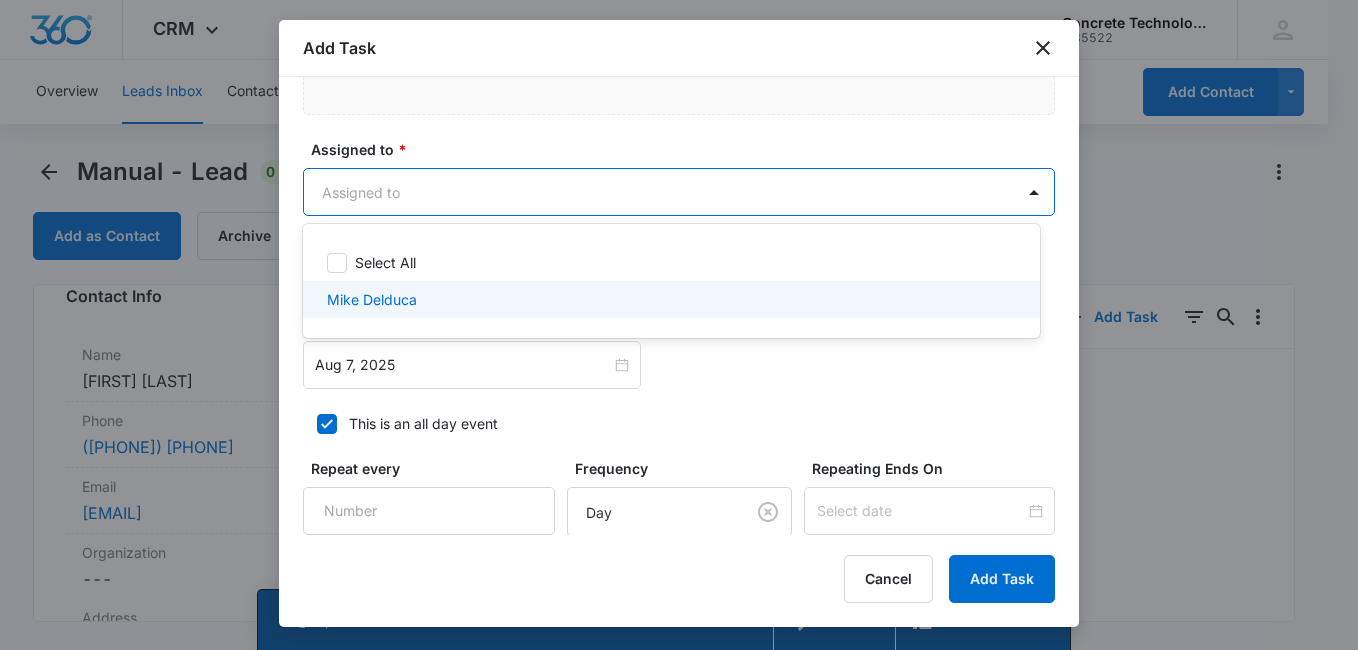 click on "Mike Delduca" at bounding box center [669, 299] 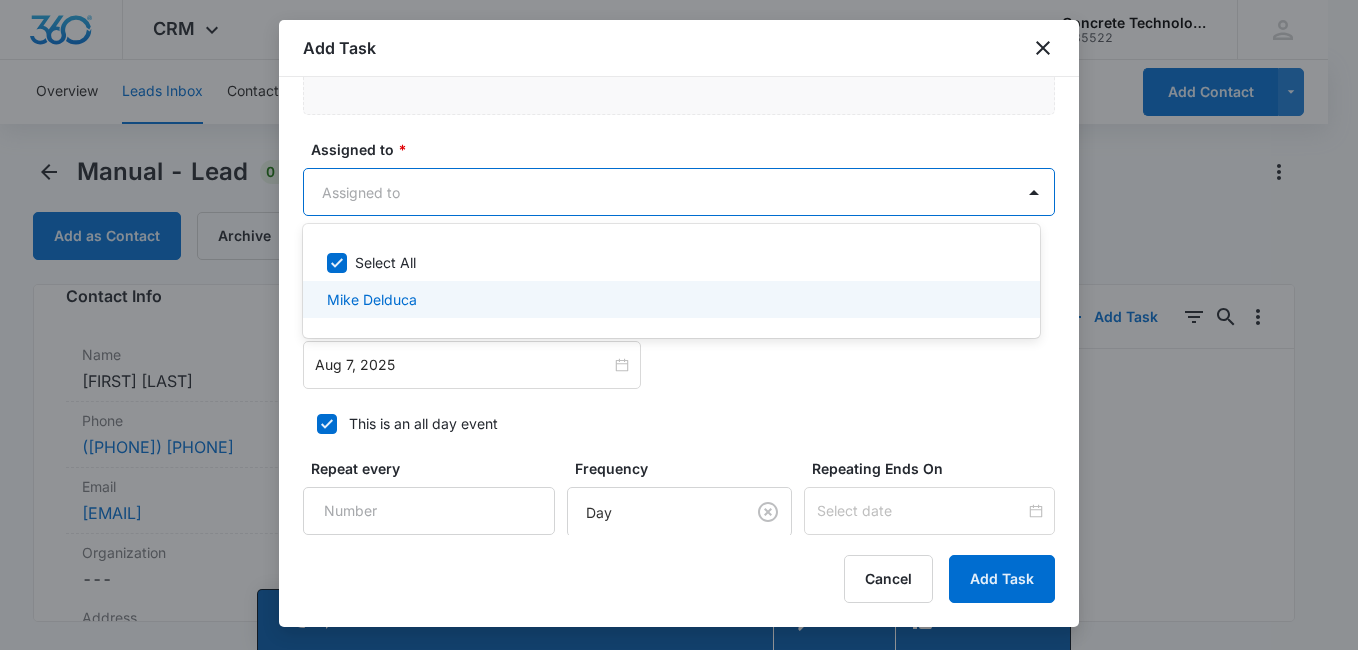 checkbox on "true" 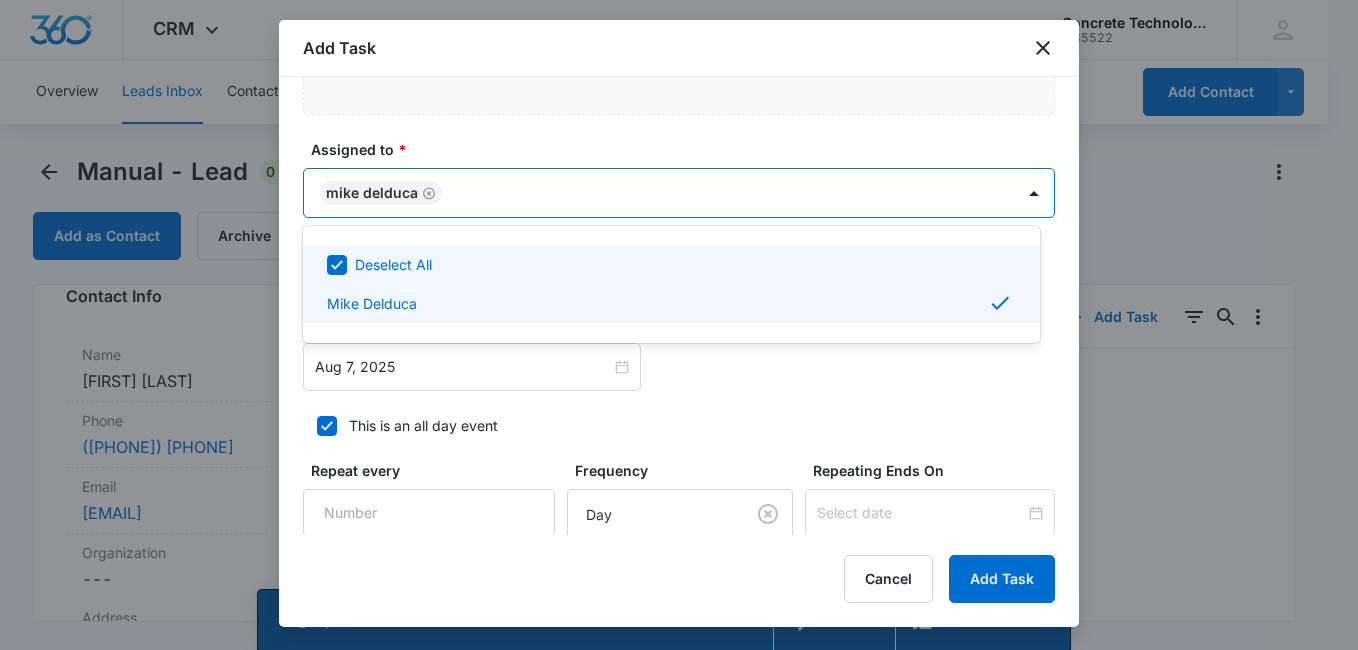 click at bounding box center (679, 325) 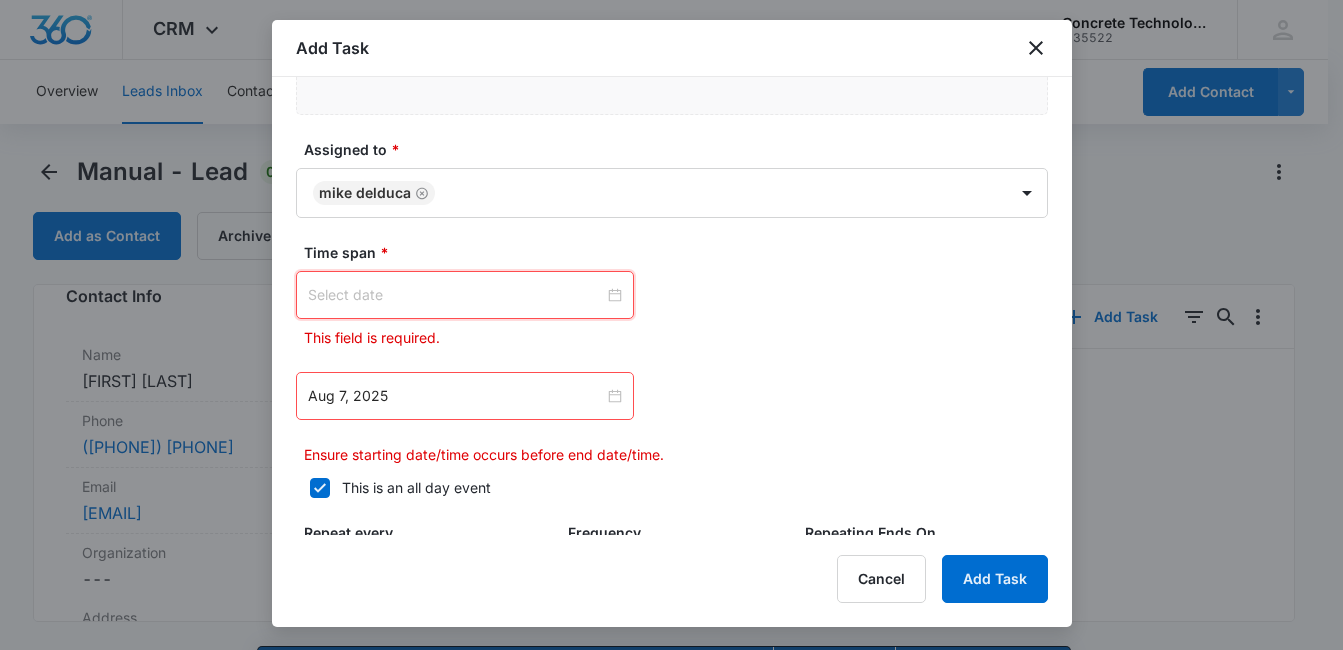 click at bounding box center [456, 295] 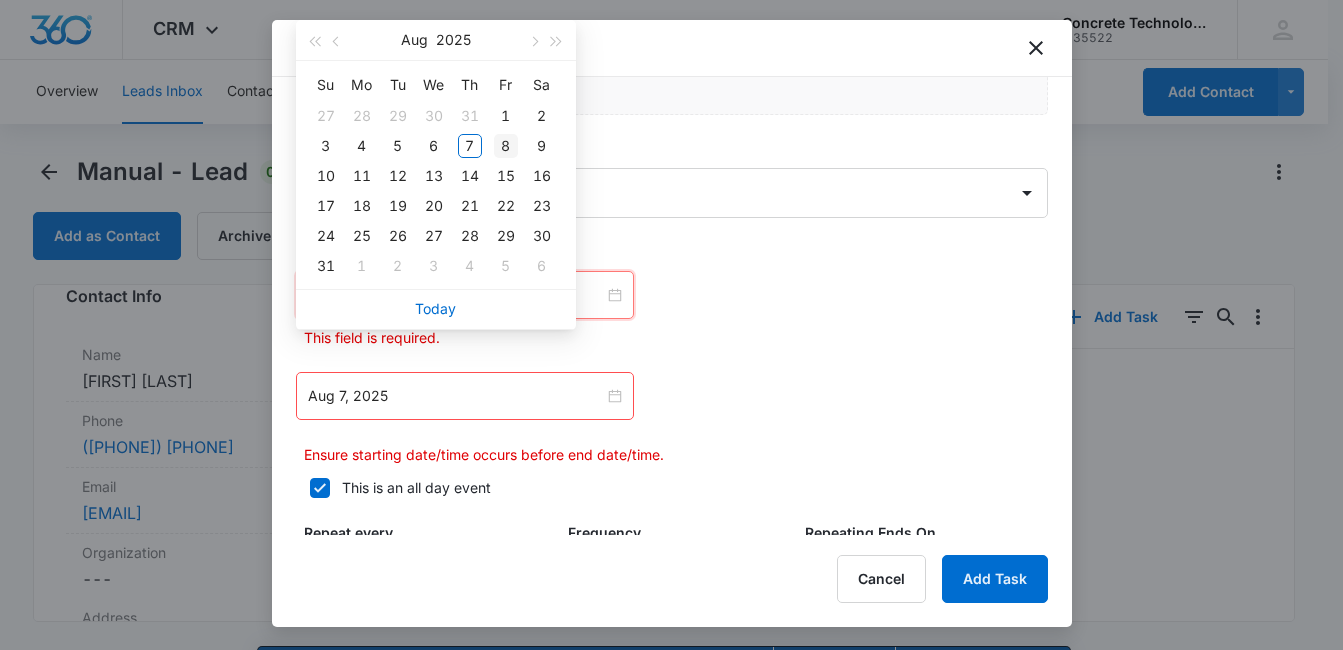 type on "Aug 8, 2025" 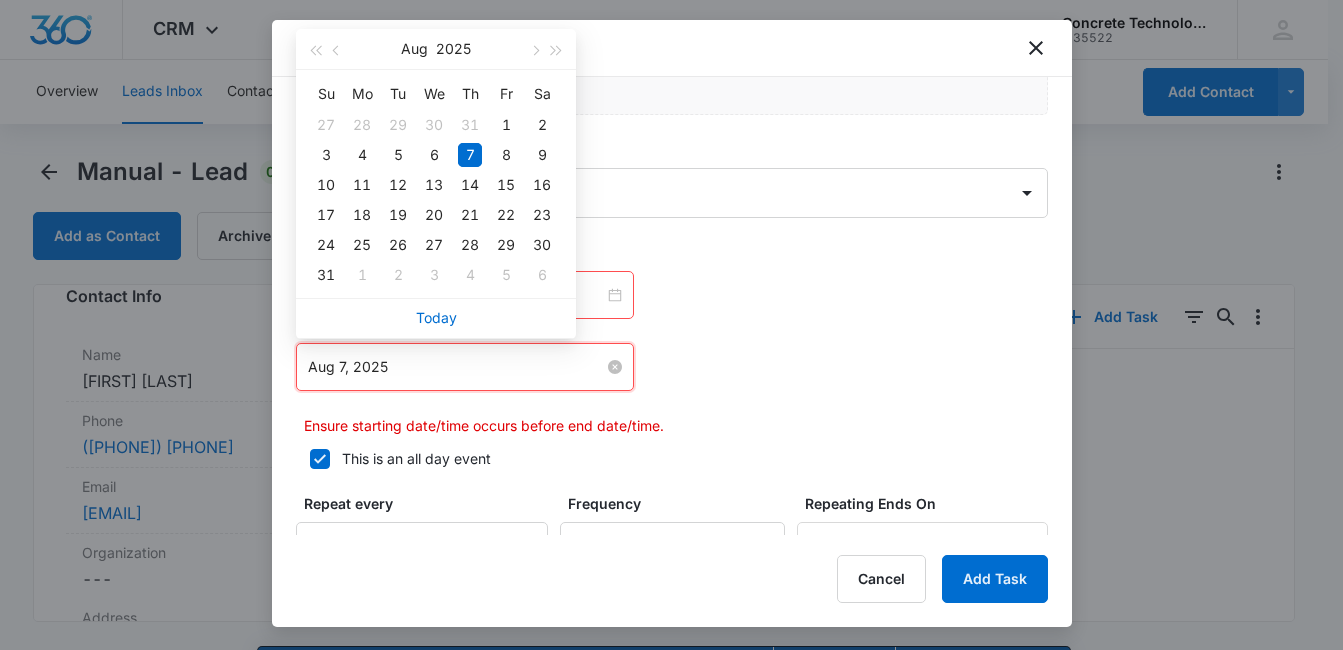 click on "Aug 7, 2025" at bounding box center (456, 367) 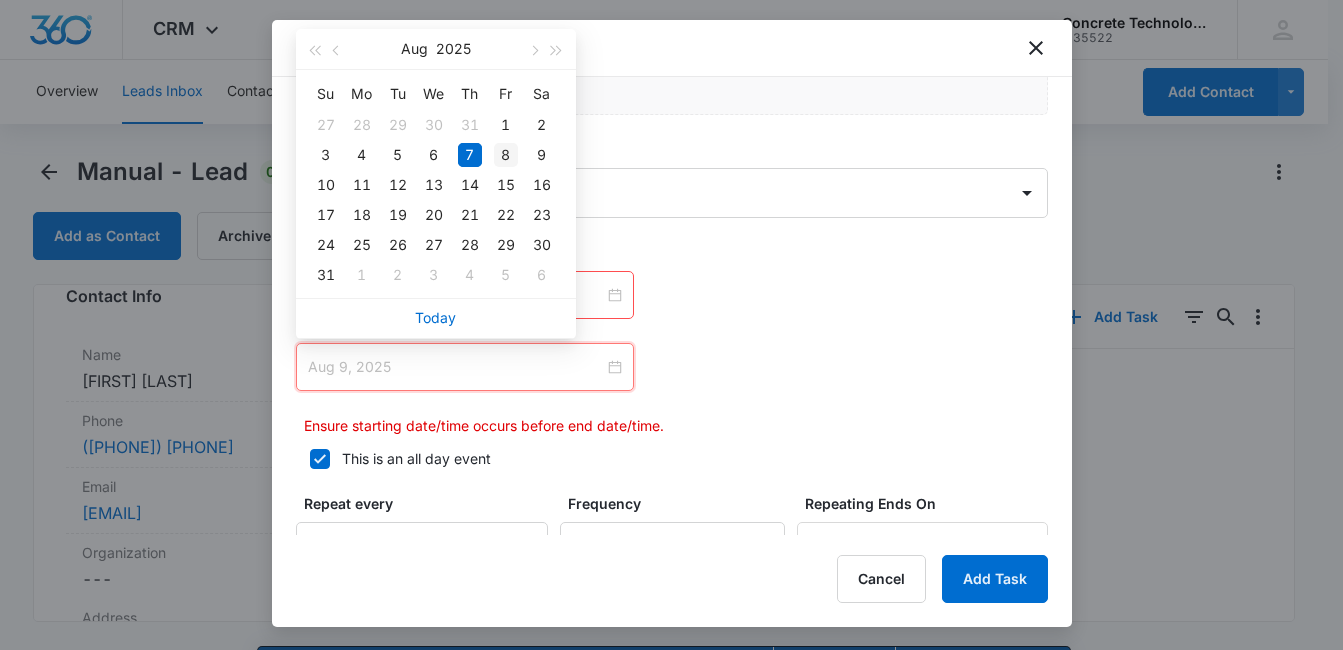 type on "Aug 8, 2025" 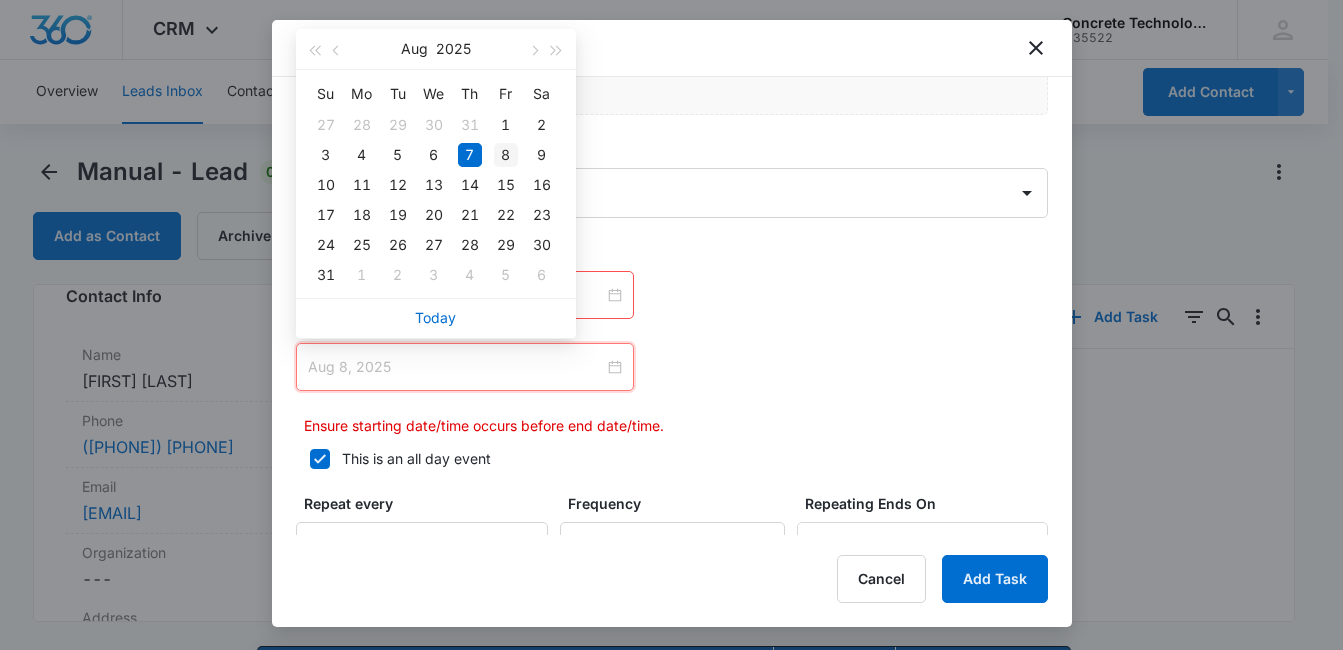 click on "8" at bounding box center (506, 155) 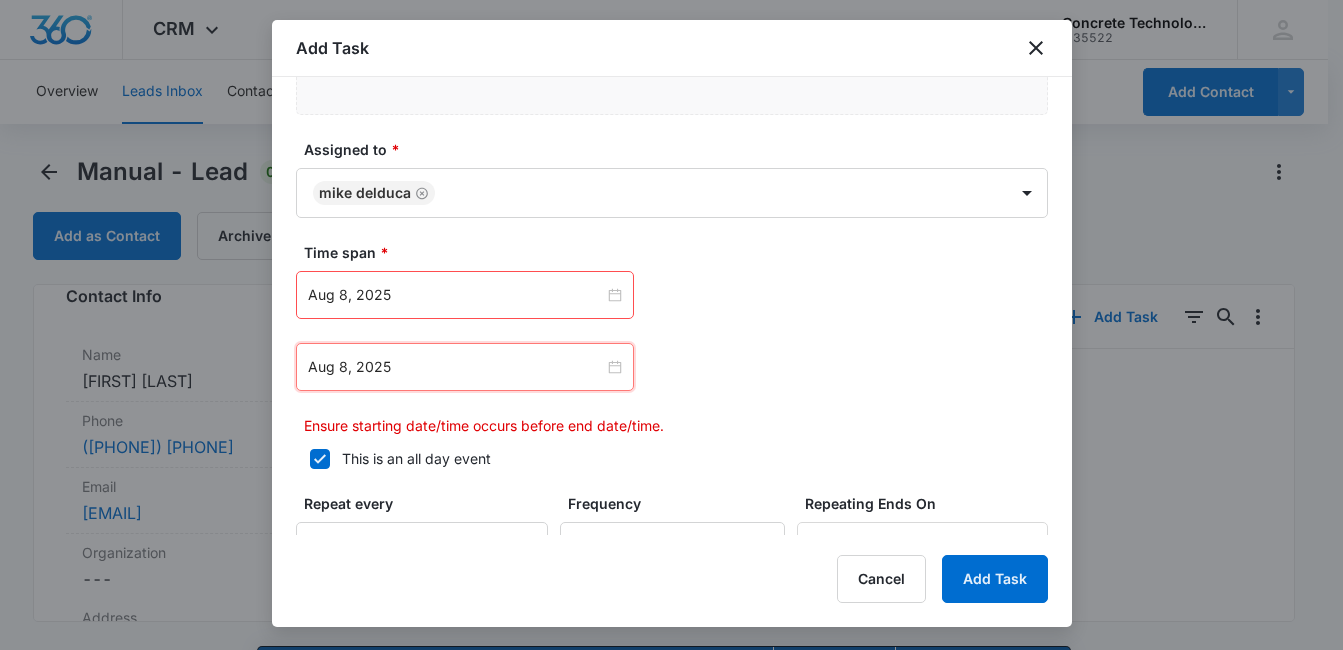 click 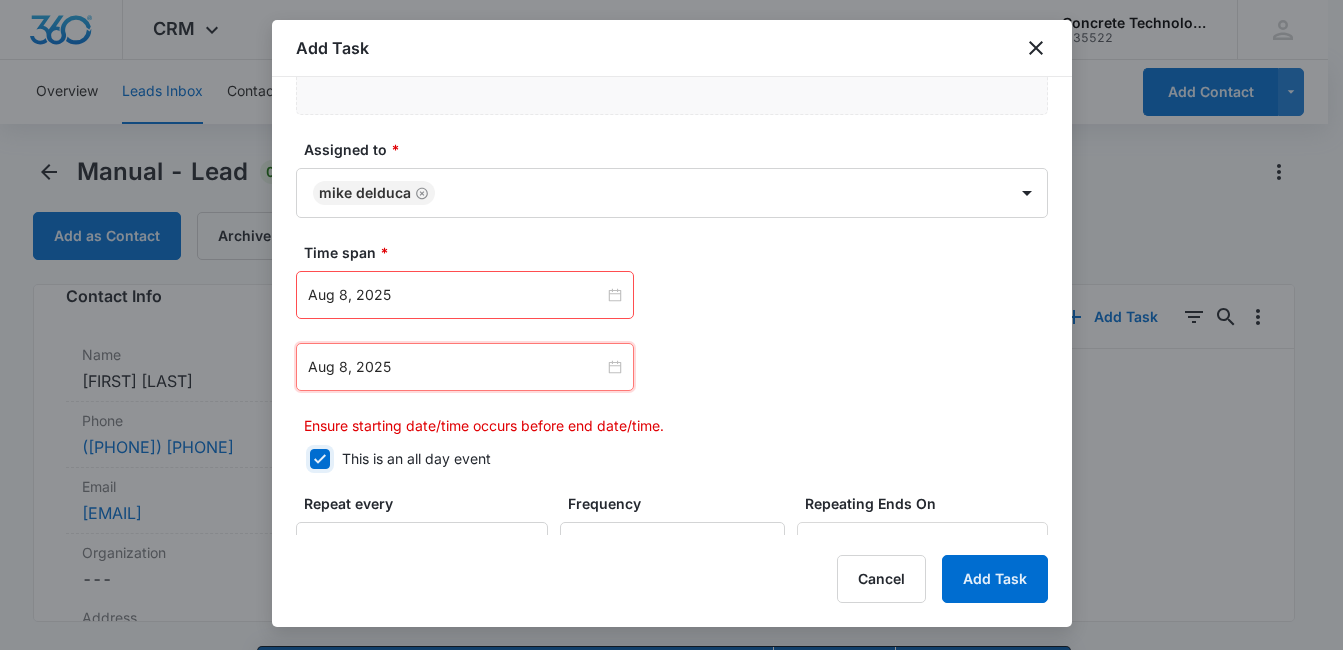click on "This is an all day event" at bounding box center [303, 459] 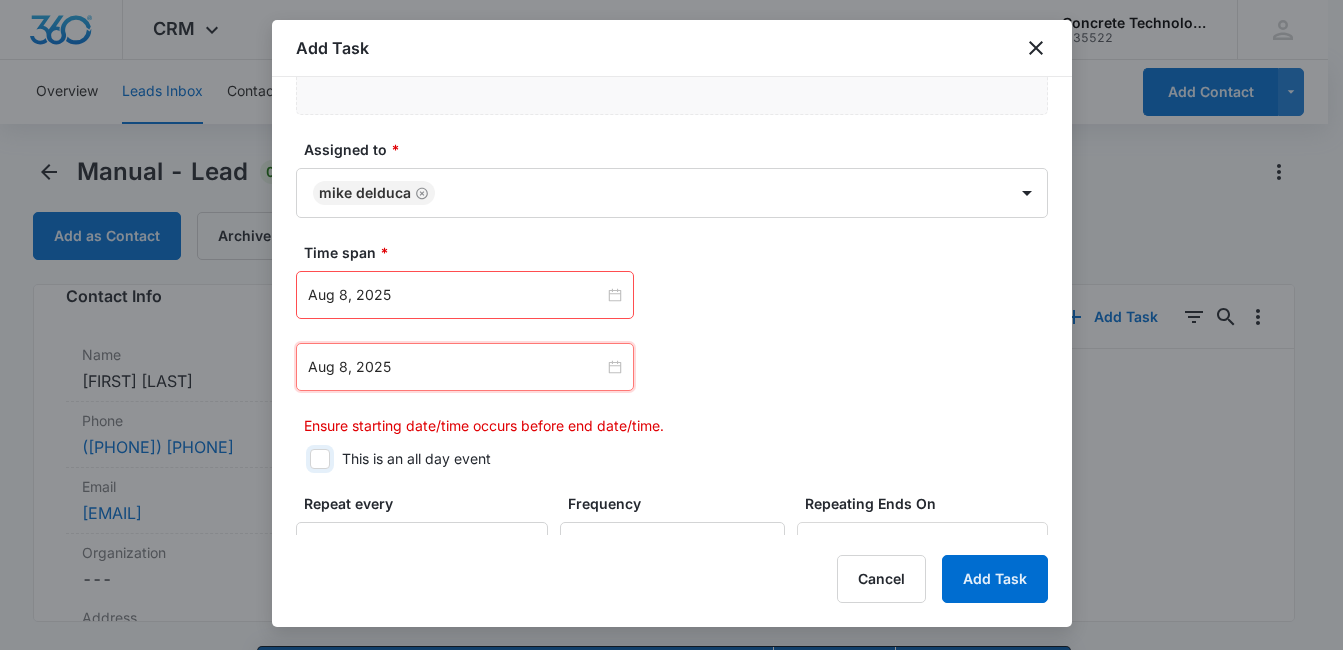 checkbox on "false" 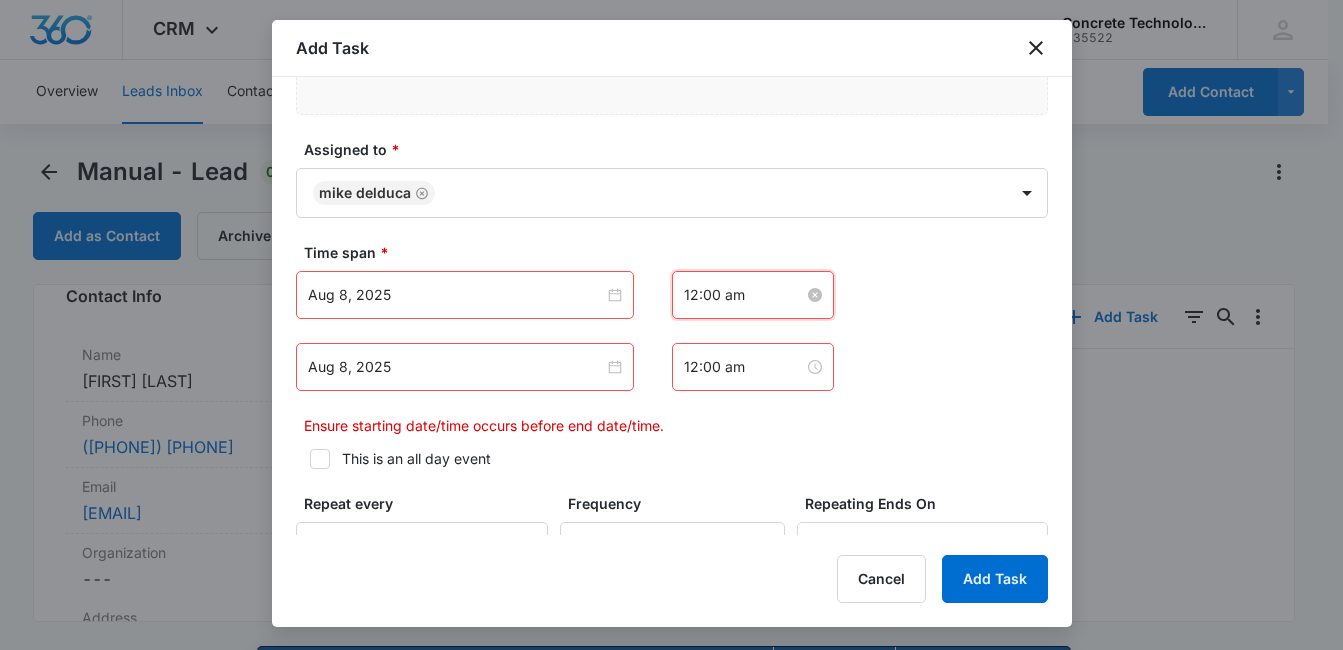 click on "12:00 am" at bounding box center (744, 295) 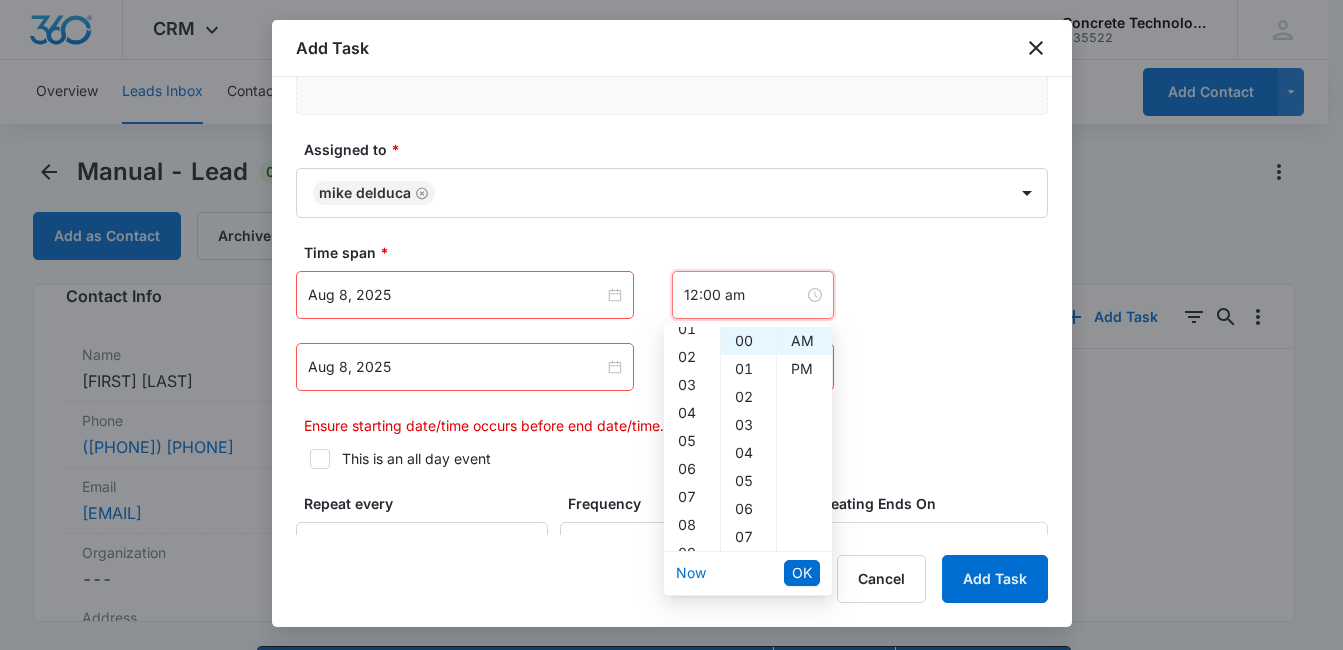 scroll, scrollTop: 80, scrollLeft: 0, axis: vertical 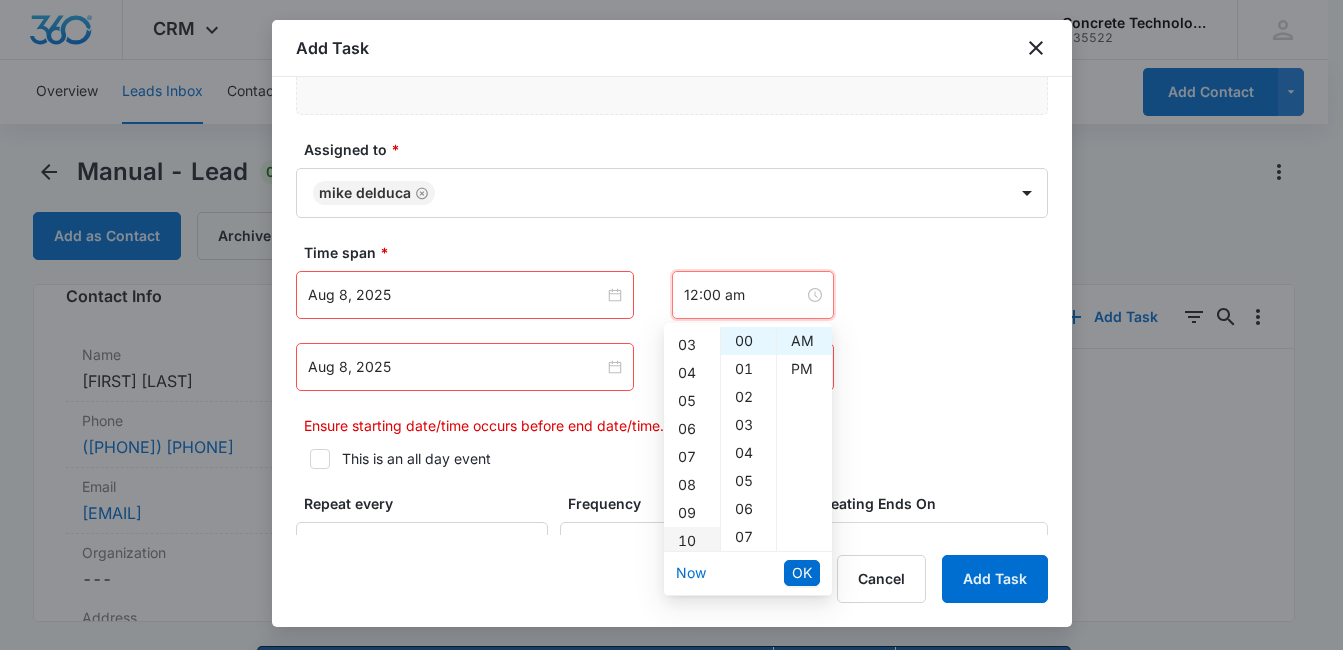 click on "10" at bounding box center [692, 541] 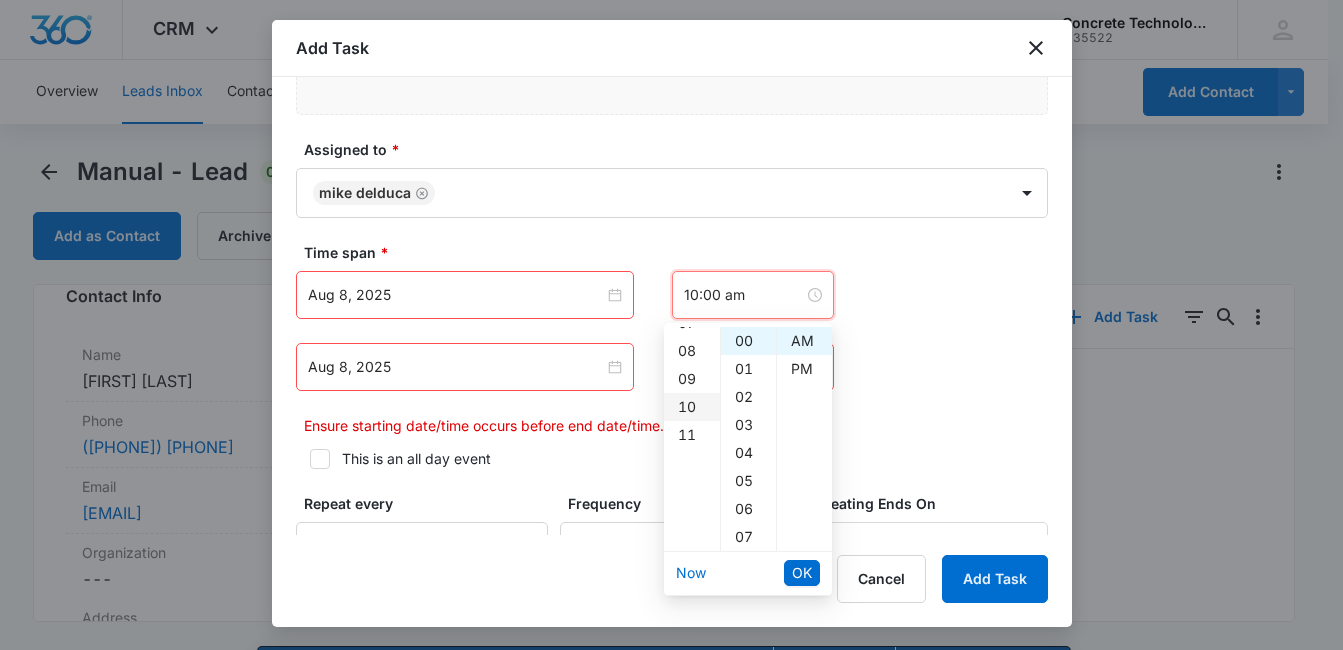 scroll, scrollTop: 280, scrollLeft: 0, axis: vertical 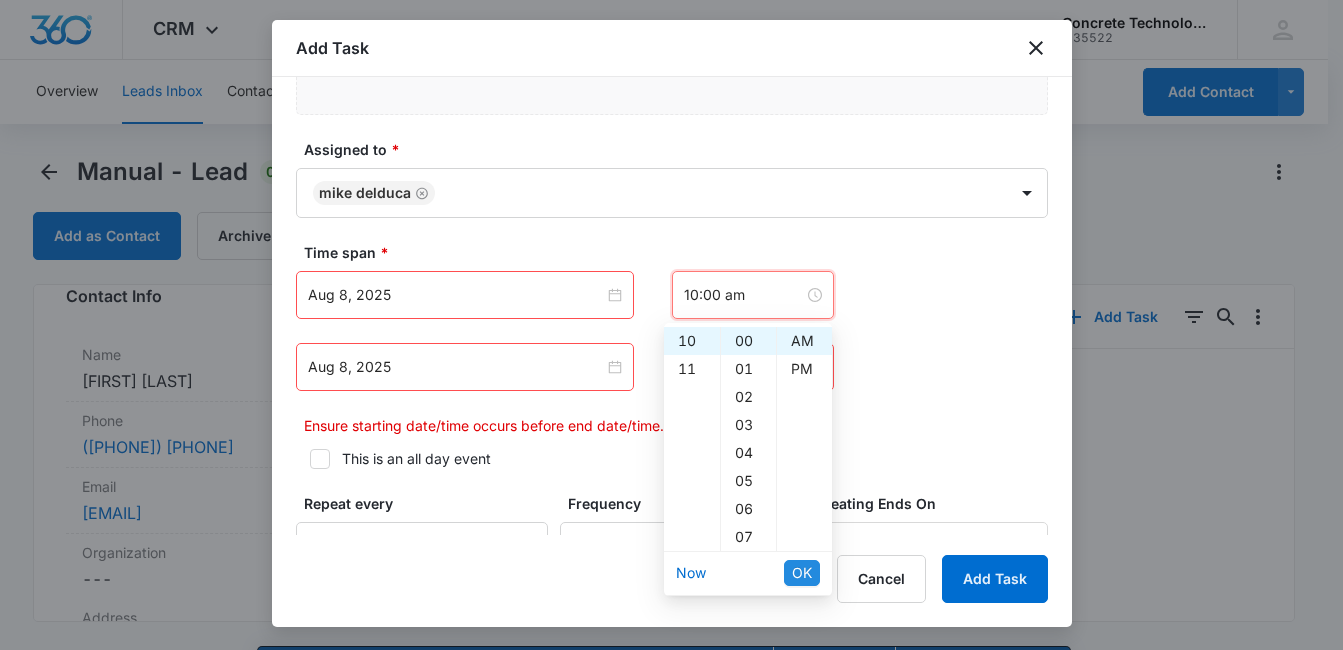 click on "OK" at bounding box center (802, 573) 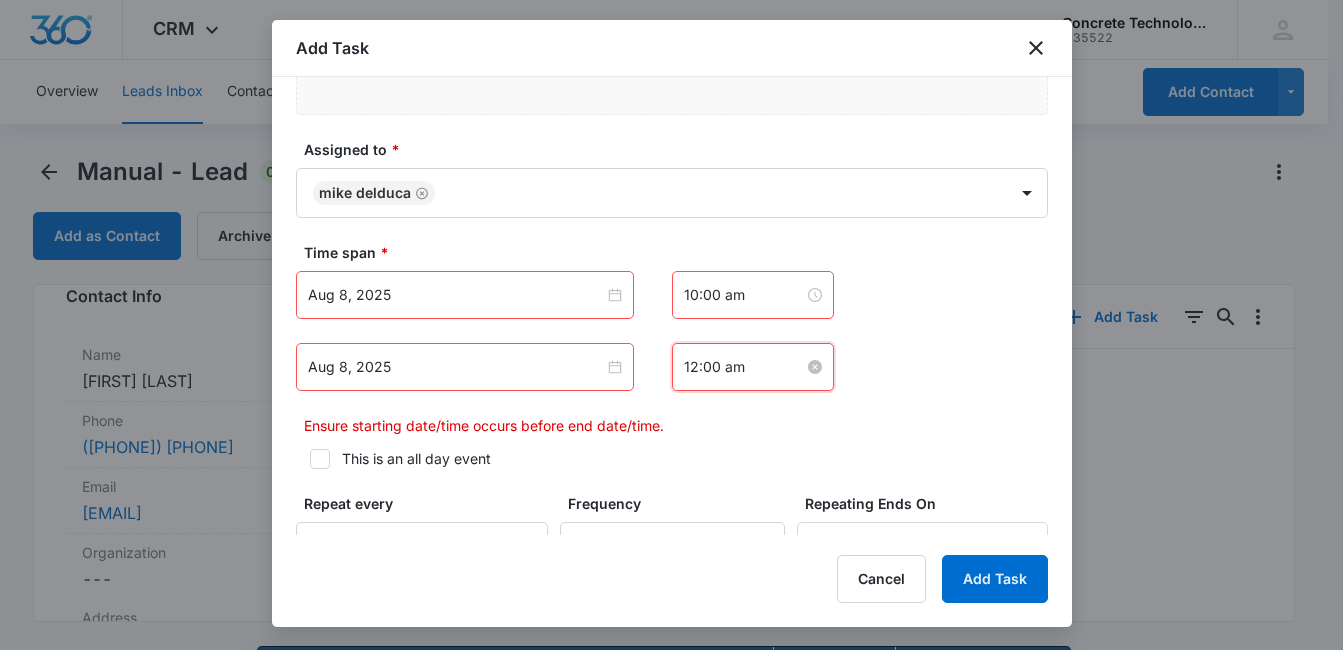 click on "12:00 am" at bounding box center (744, 367) 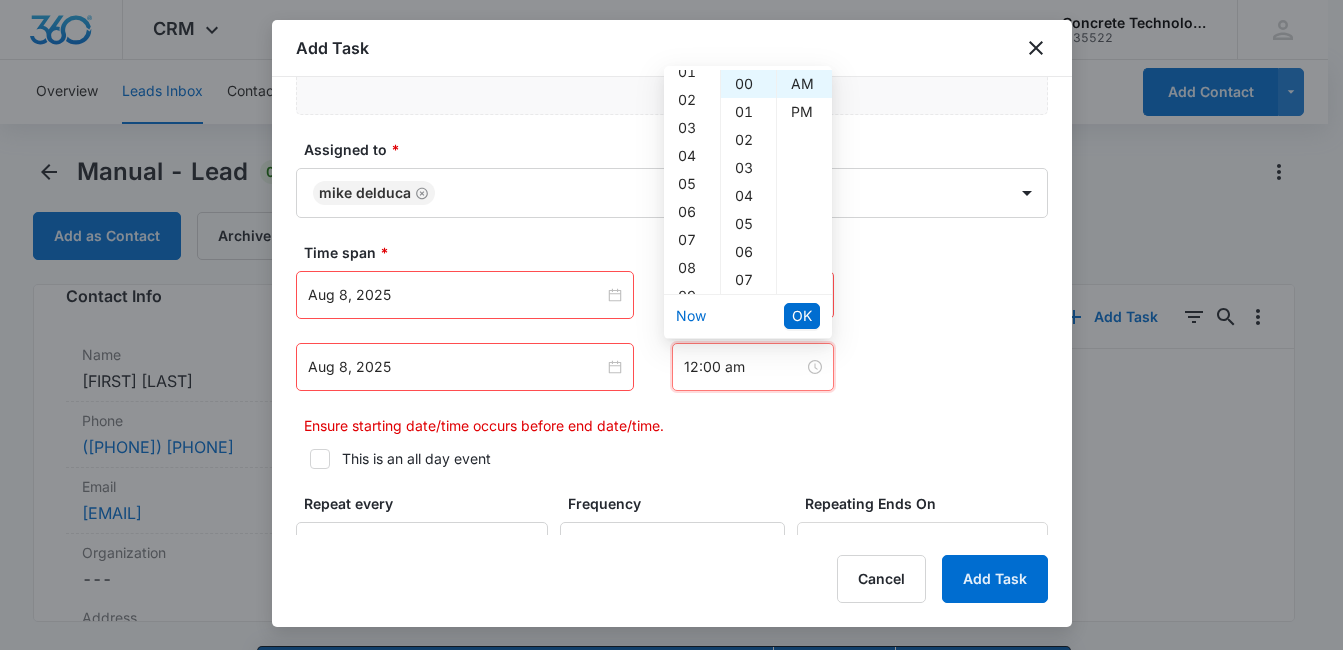 scroll, scrollTop: 80, scrollLeft: 0, axis: vertical 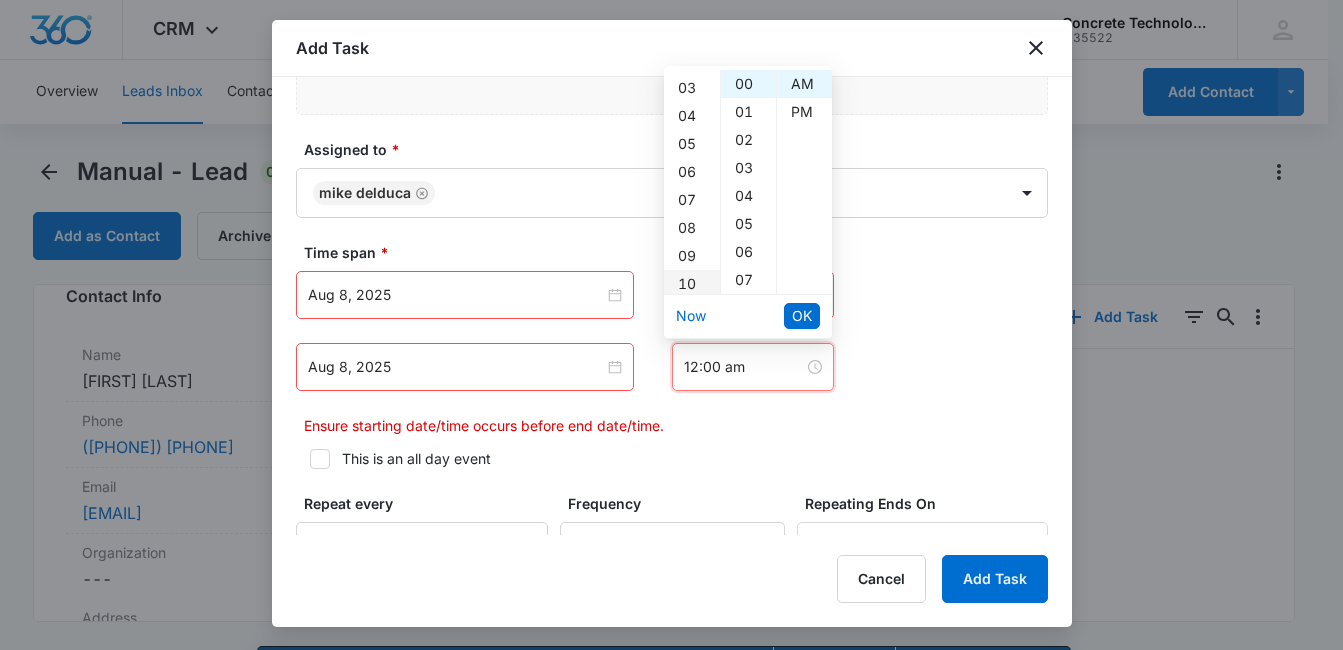 click on "10" at bounding box center [692, 284] 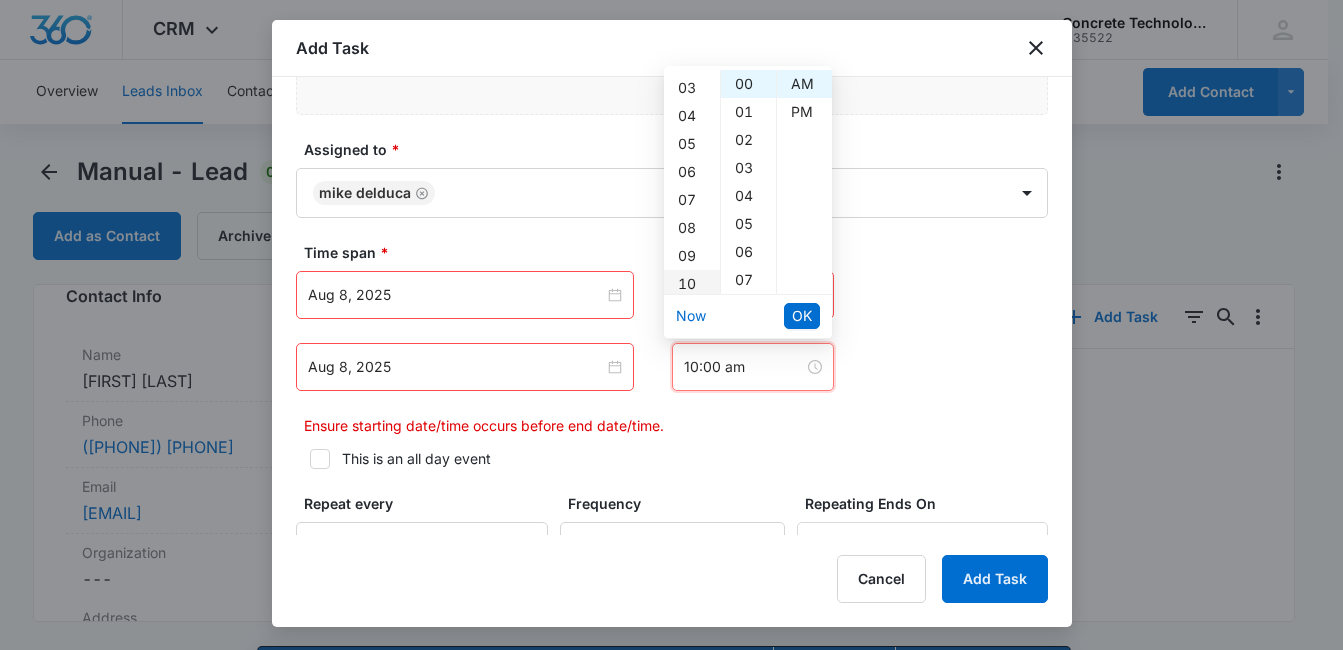 scroll, scrollTop: 280, scrollLeft: 0, axis: vertical 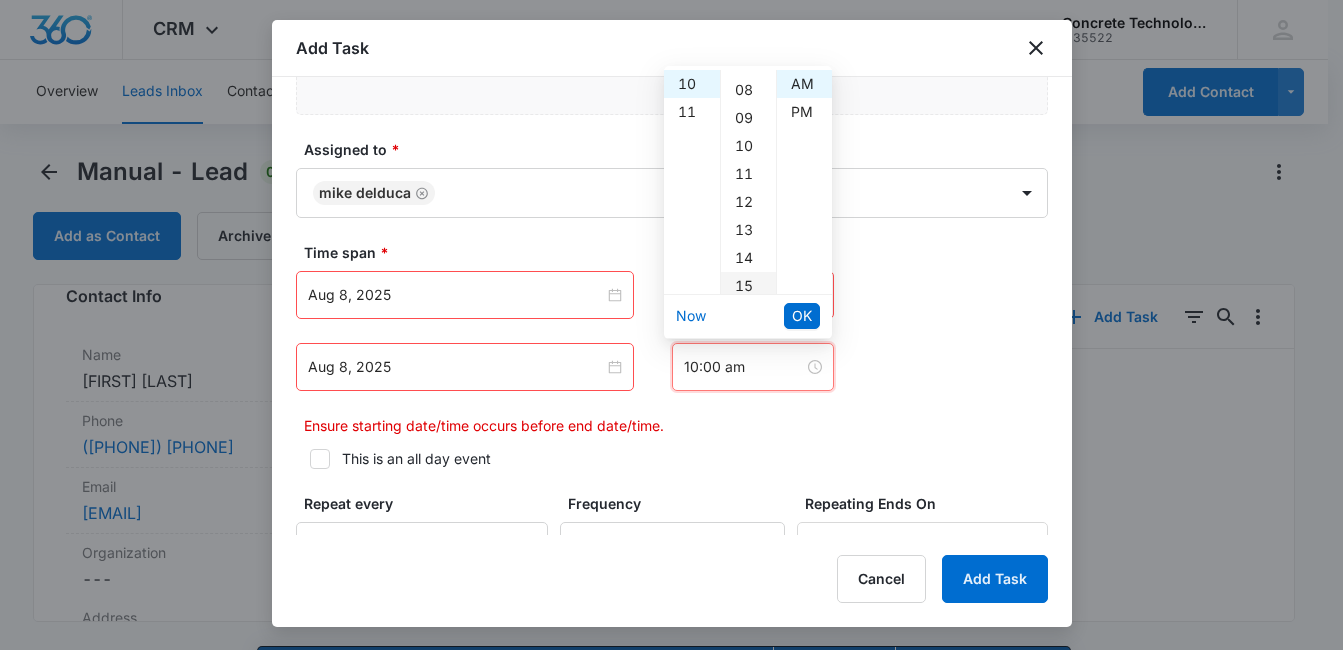 click on "15" at bounding box center [748, 286] 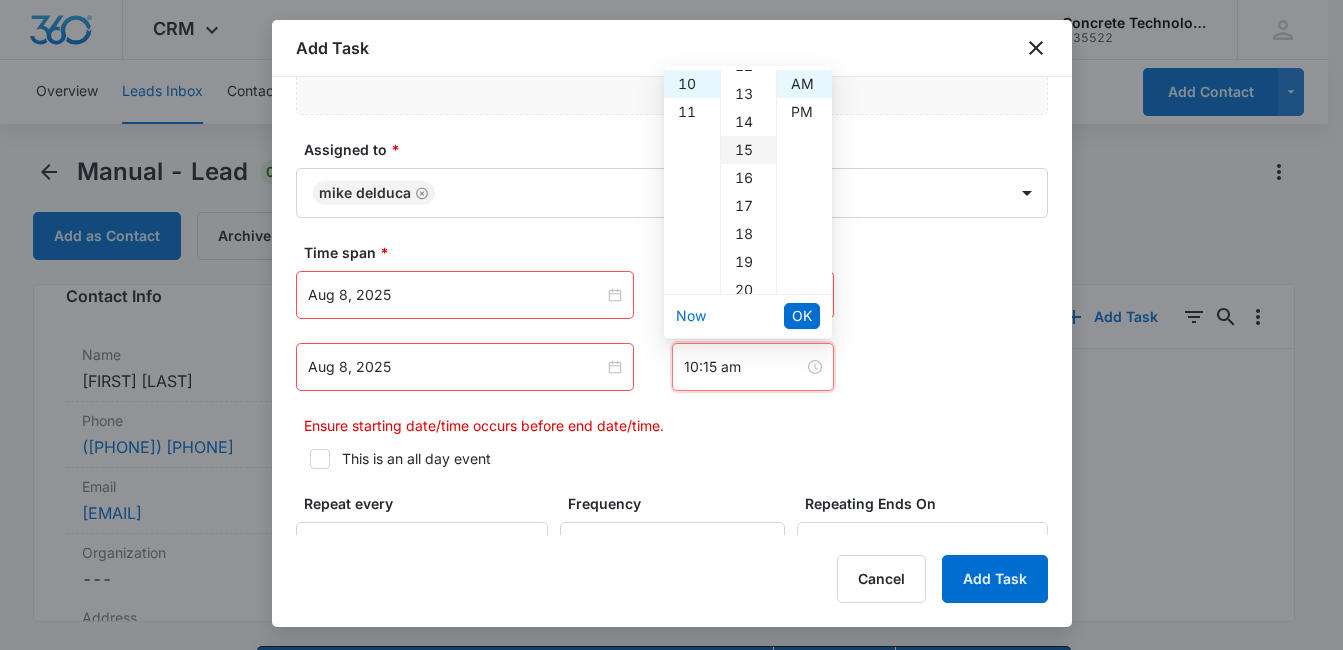 scroll, scrollTop: 420, scrollLeft: 0, axis: vertical 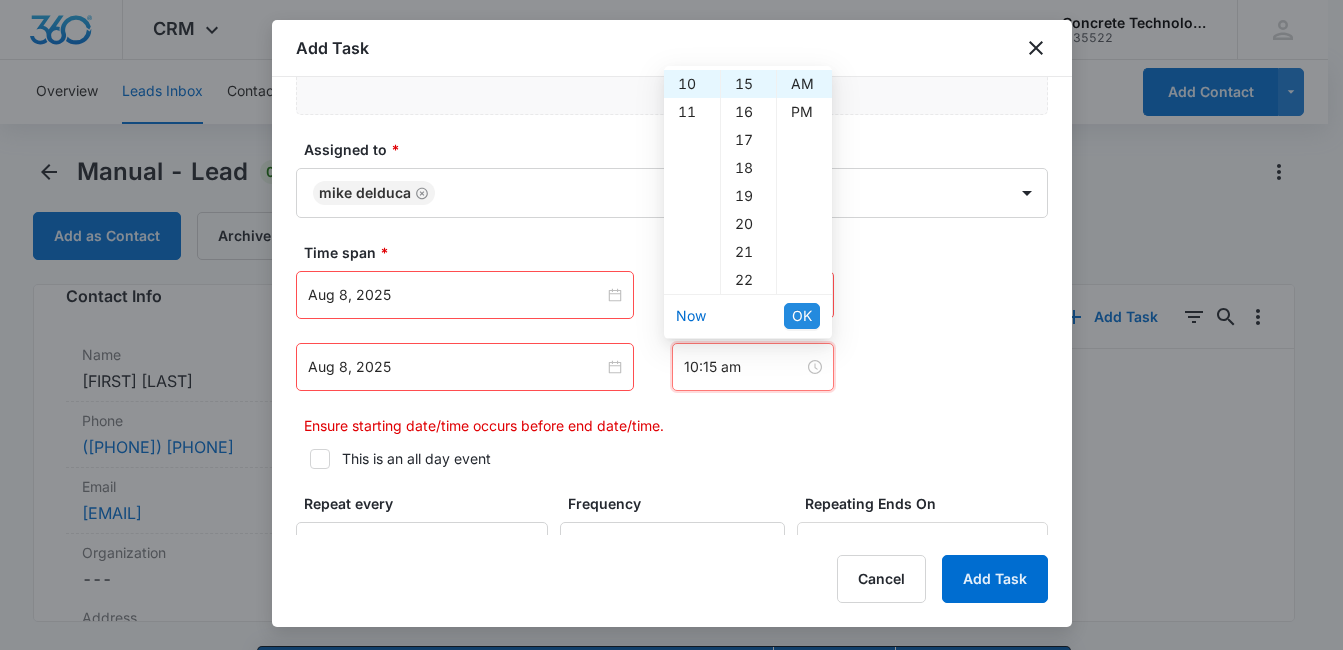 click on "OK" at bounding box center [802, 316] 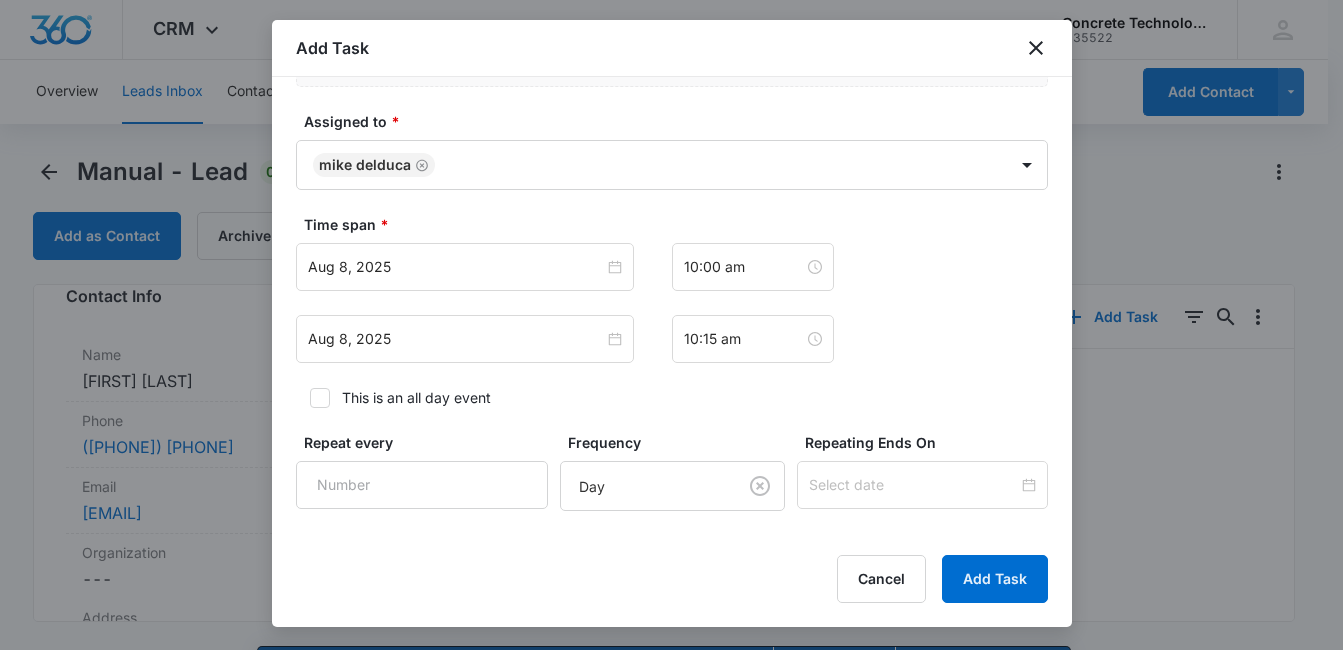 scroll, scrollTop: 923, scrollLeft: 0, axis: vertical 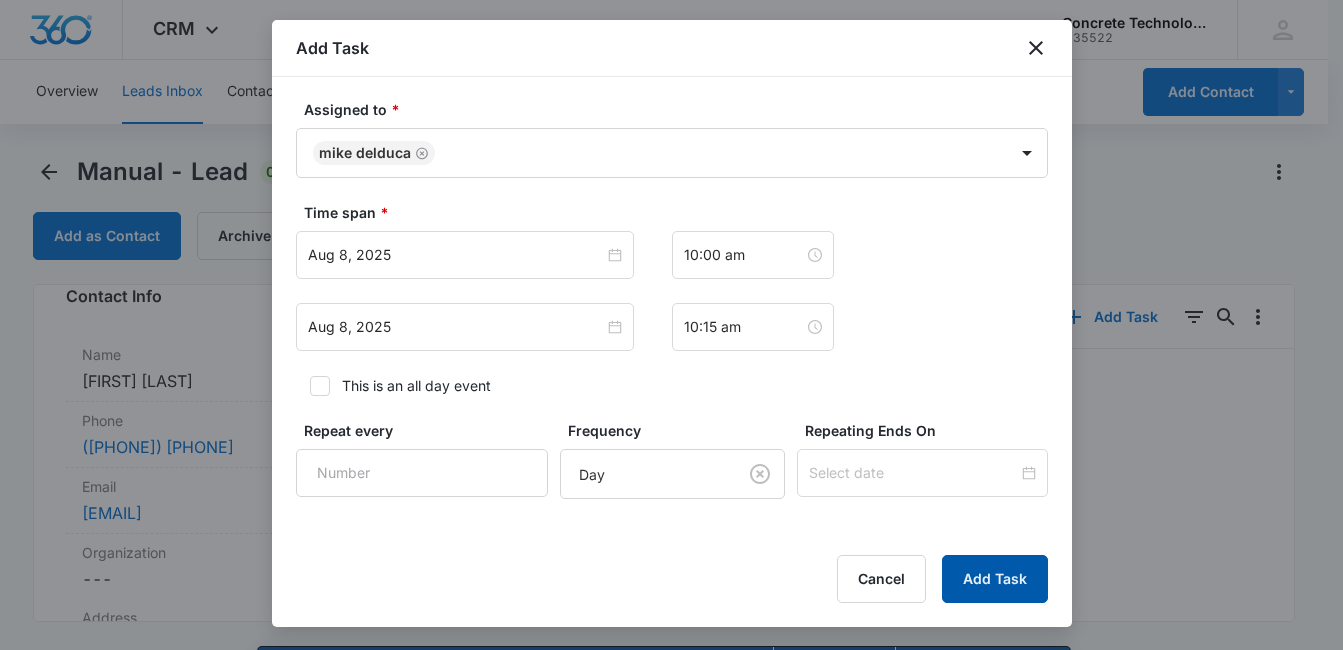 click on "Add Task" at bounding box center [995, 579] 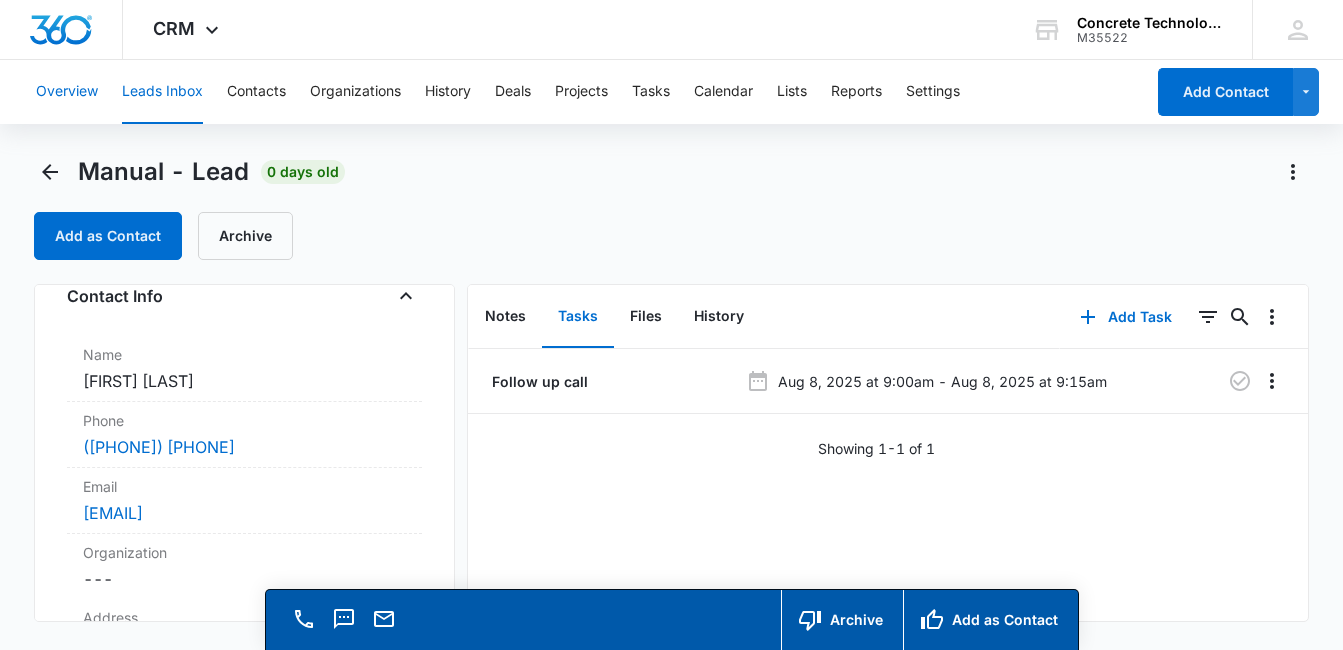 click on "Overview" at bounding box center [67, 92] 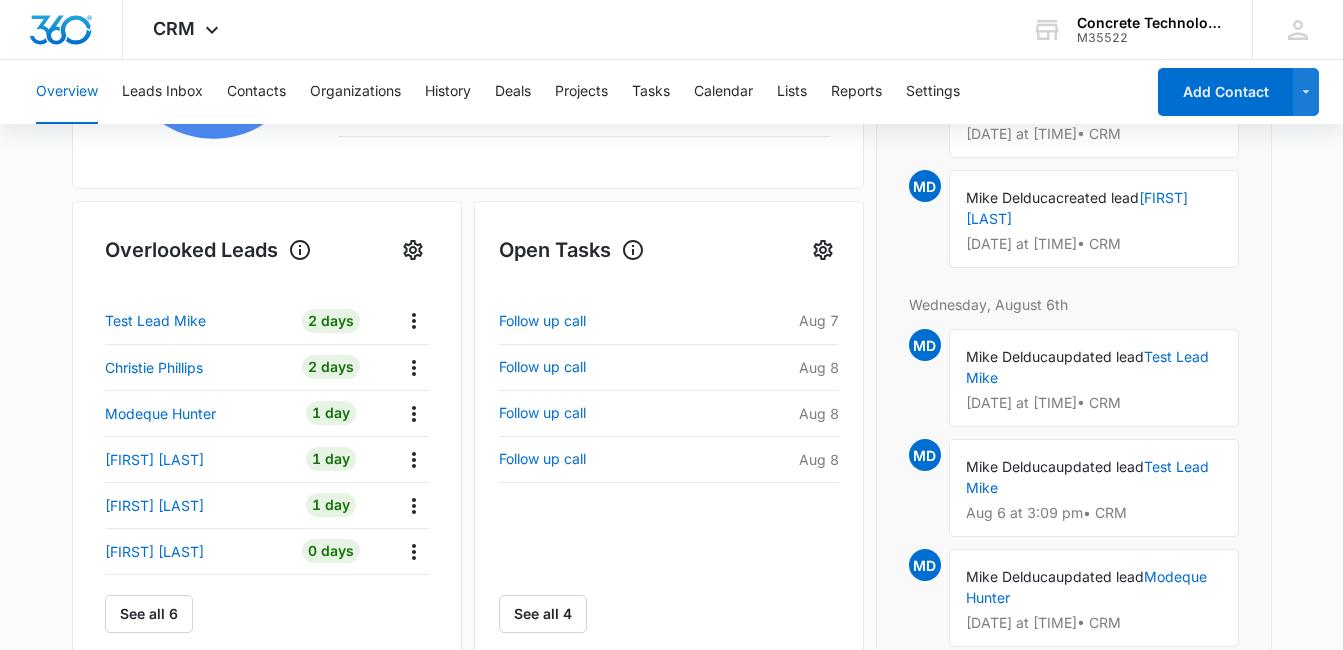 scroll, scrollTop: 605, scrollLeft: 0, axis: vertical 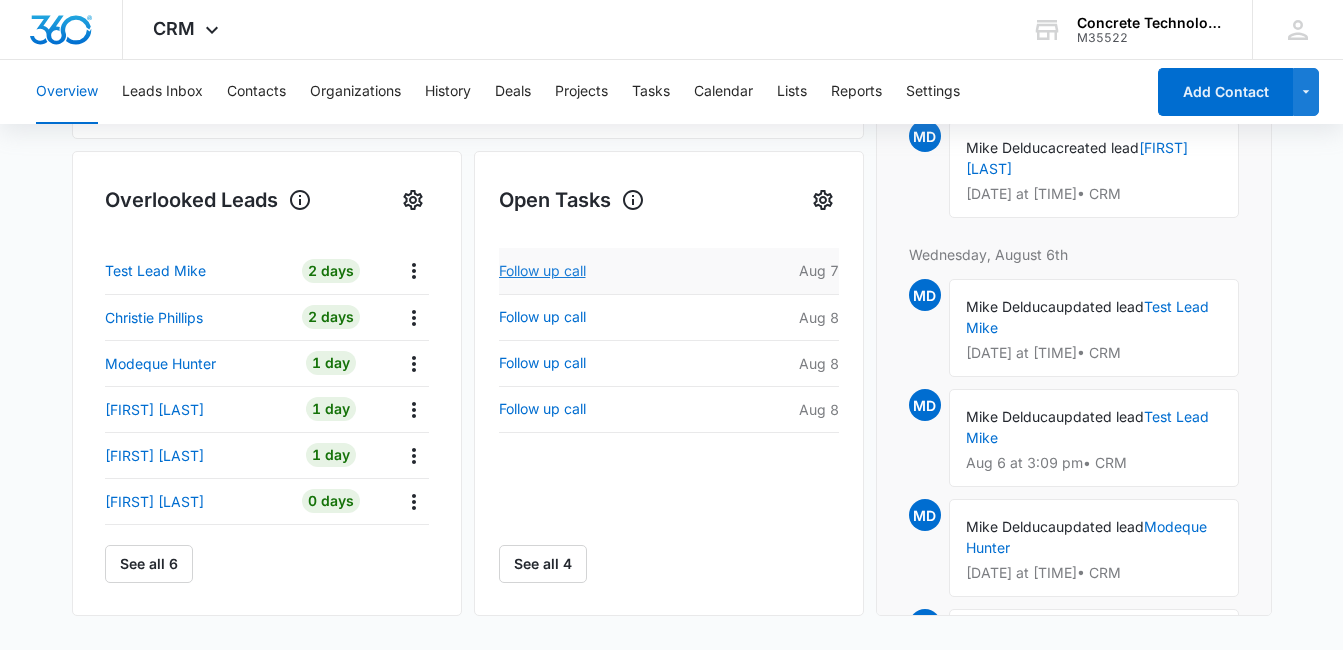 click on "Follow up call" at bounding box center (615, 271) 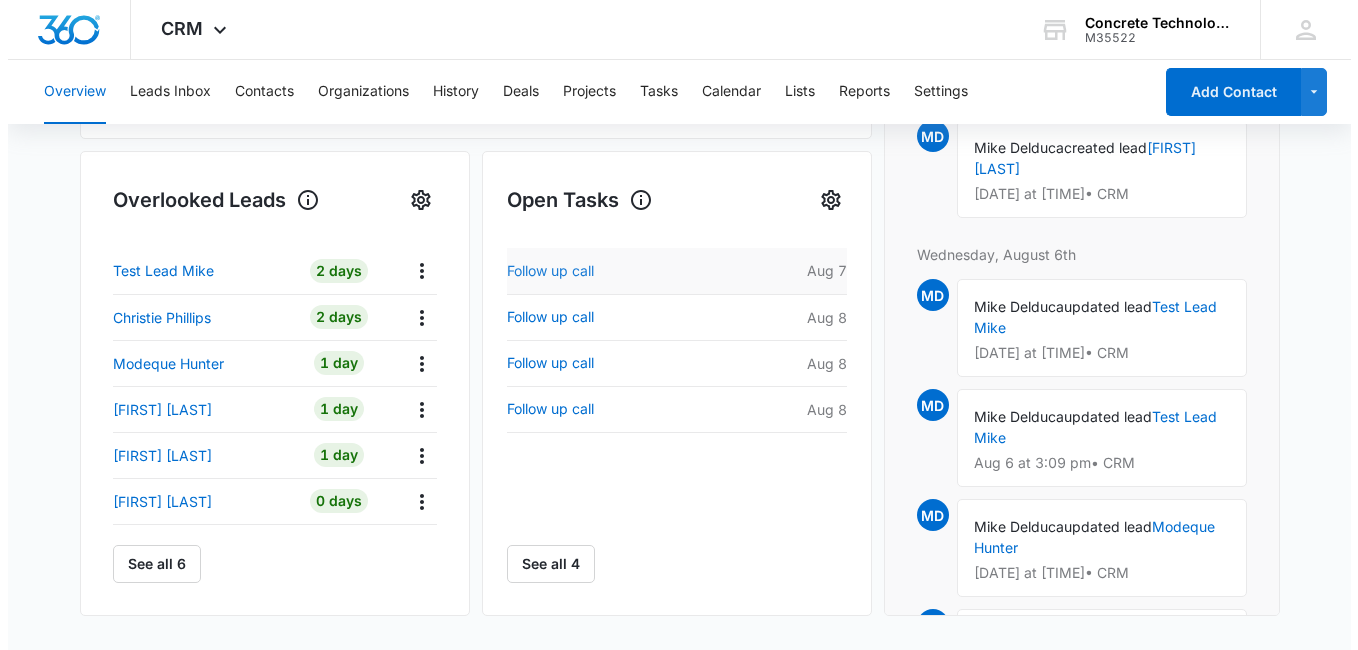 scroll, scrollTop: 0, scrollLeft: 0, axis: both 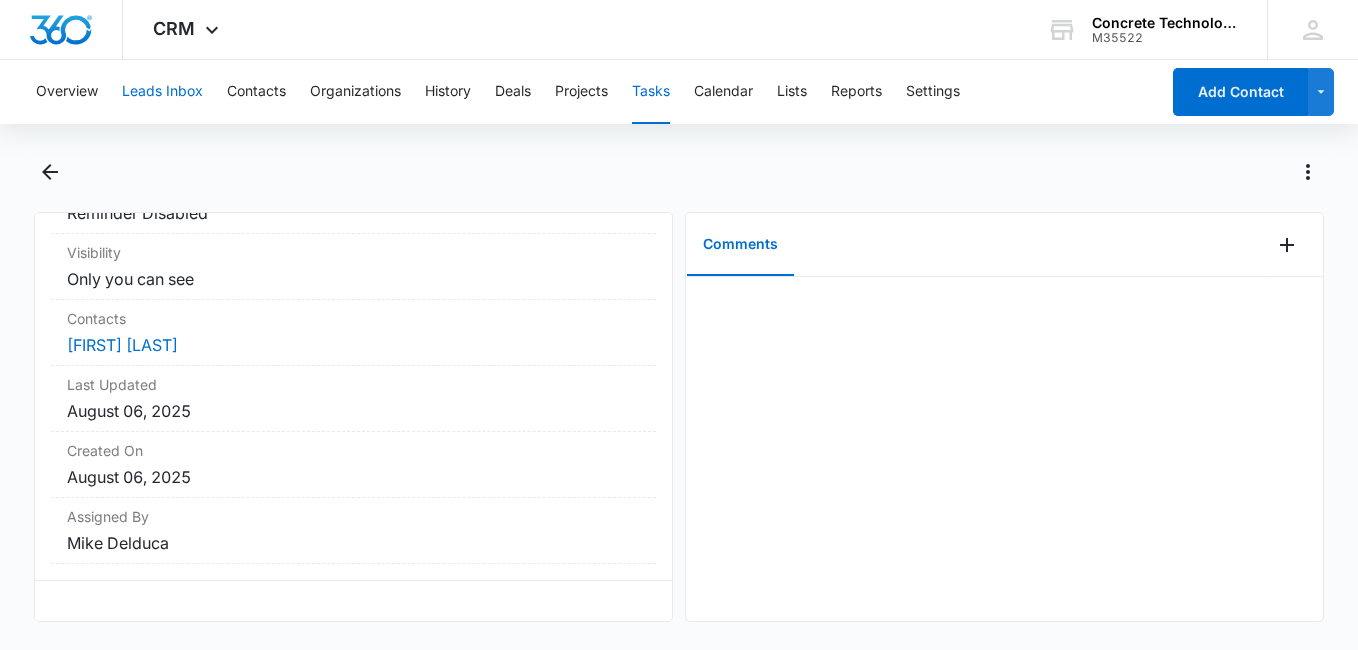 click on "Leads Inbox" at bounding box center [162, 92] 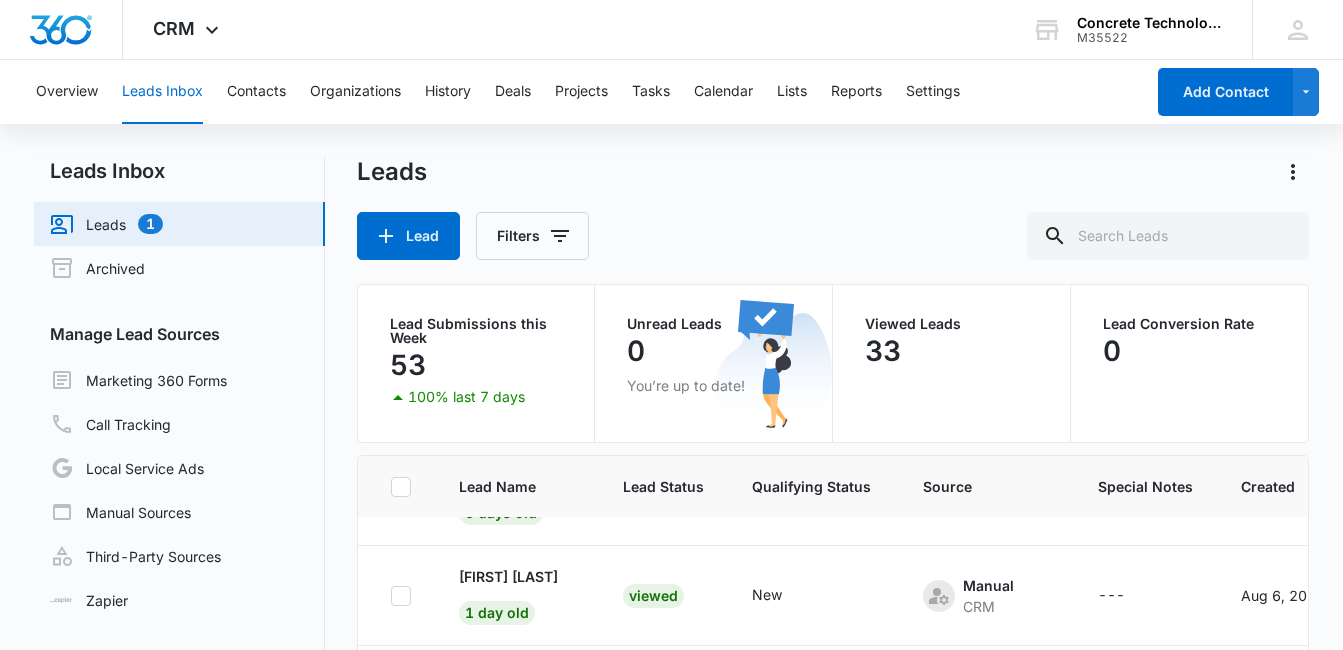 scroll, scrollTop: 88, scrollLeft: 0, axis: vertical 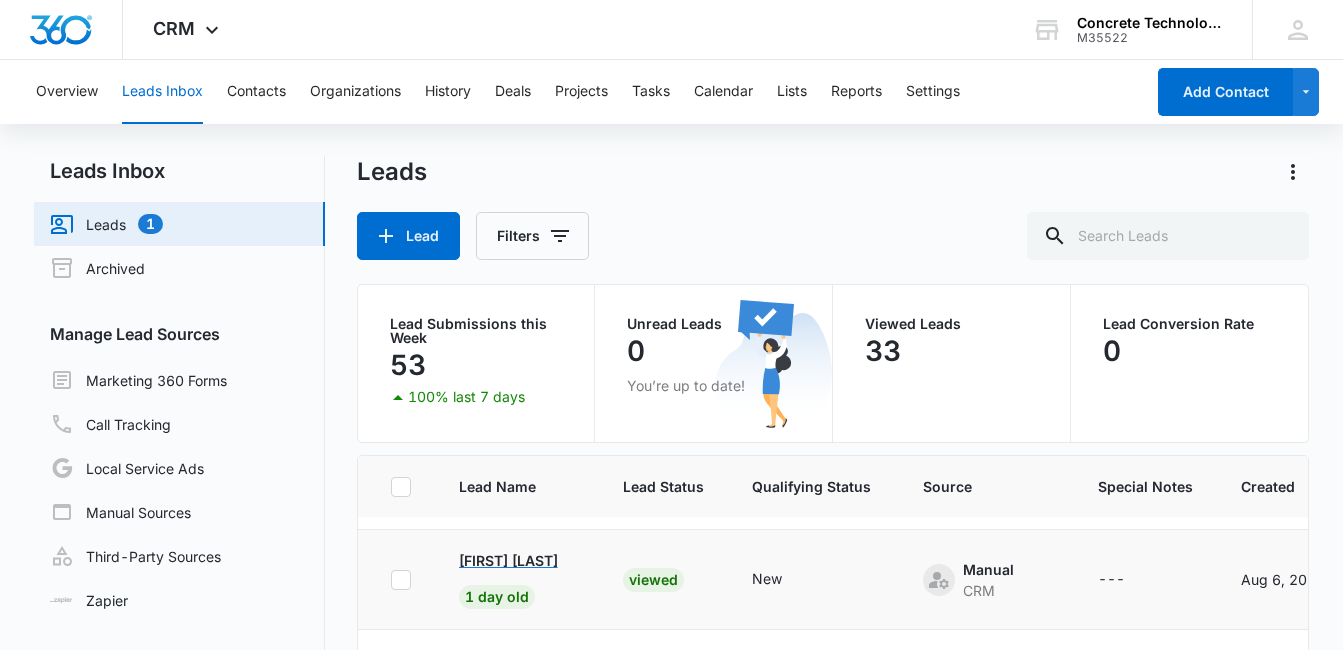 click on "[FIRST] [LAST]" at bounding box center [508, 560] 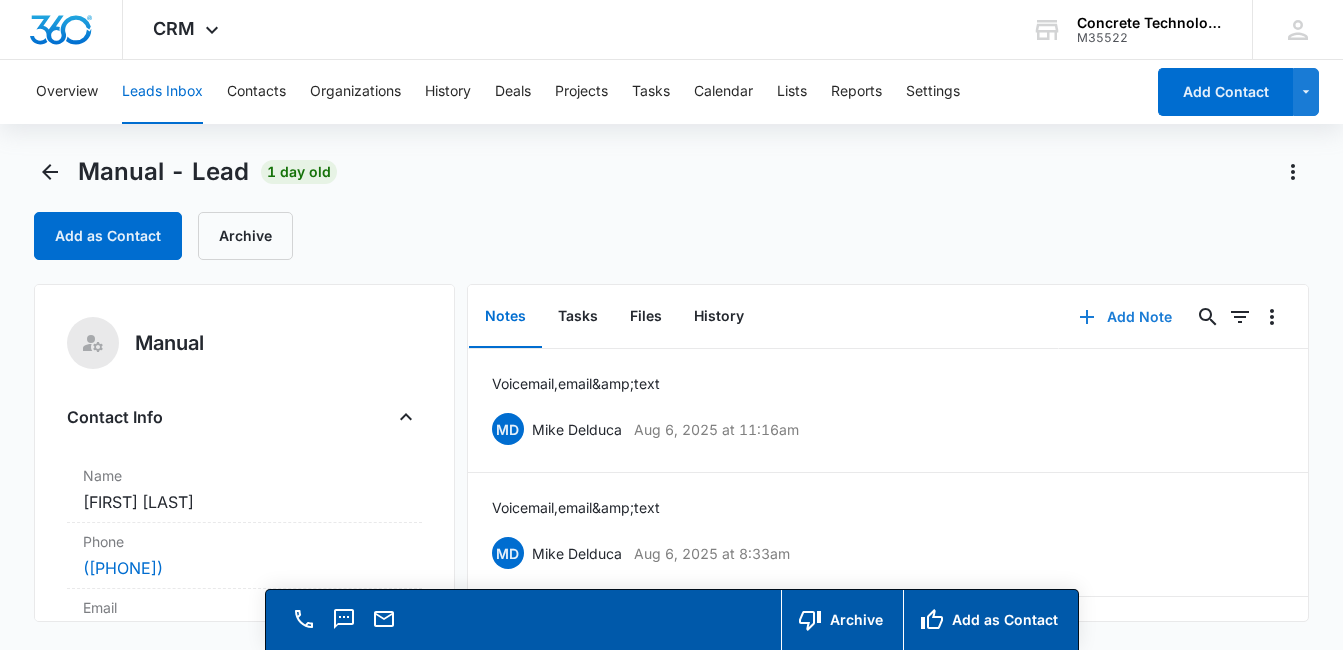 click on "Add Note" at bounding box center (1125, 317) 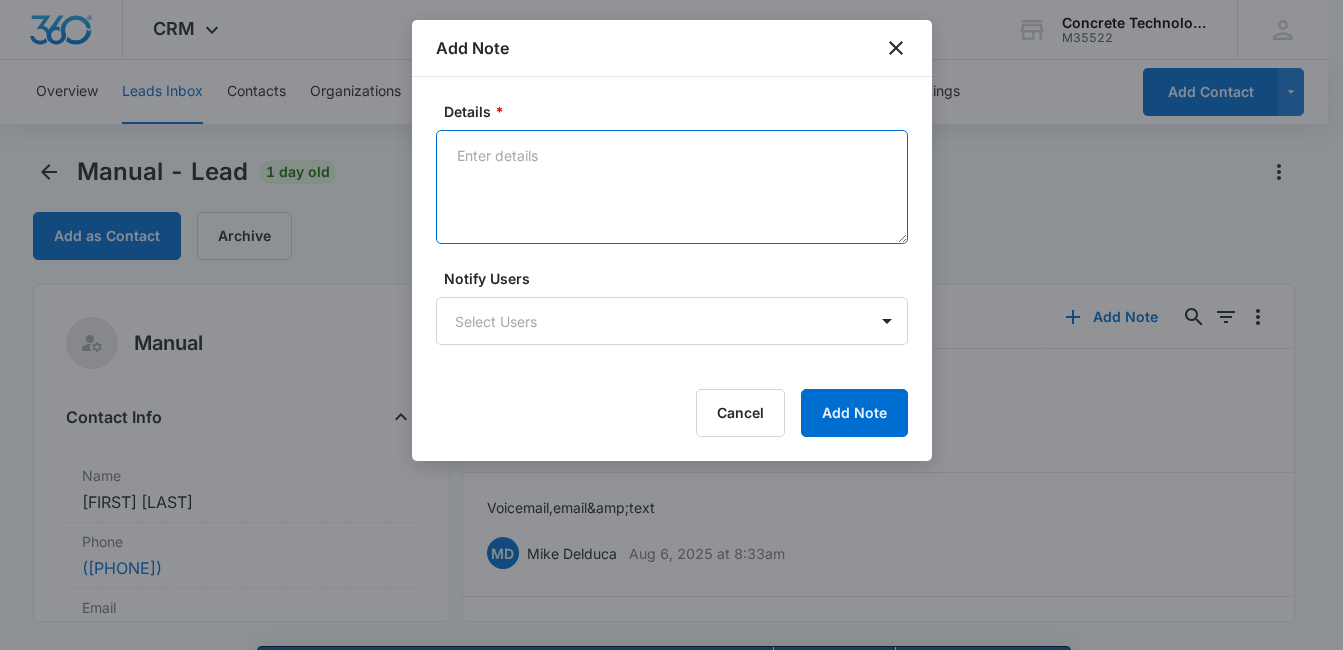 click on "Details *" at bounding box center (672, 187) 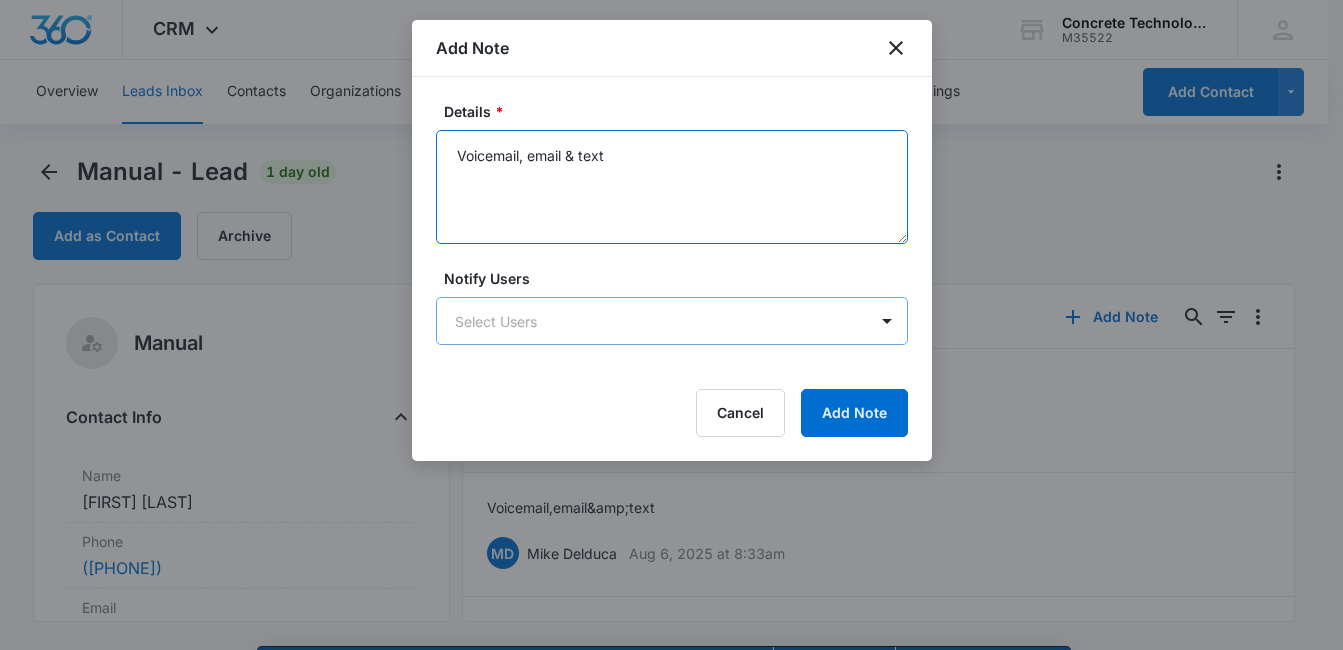 type on "Voicemail, email & text" 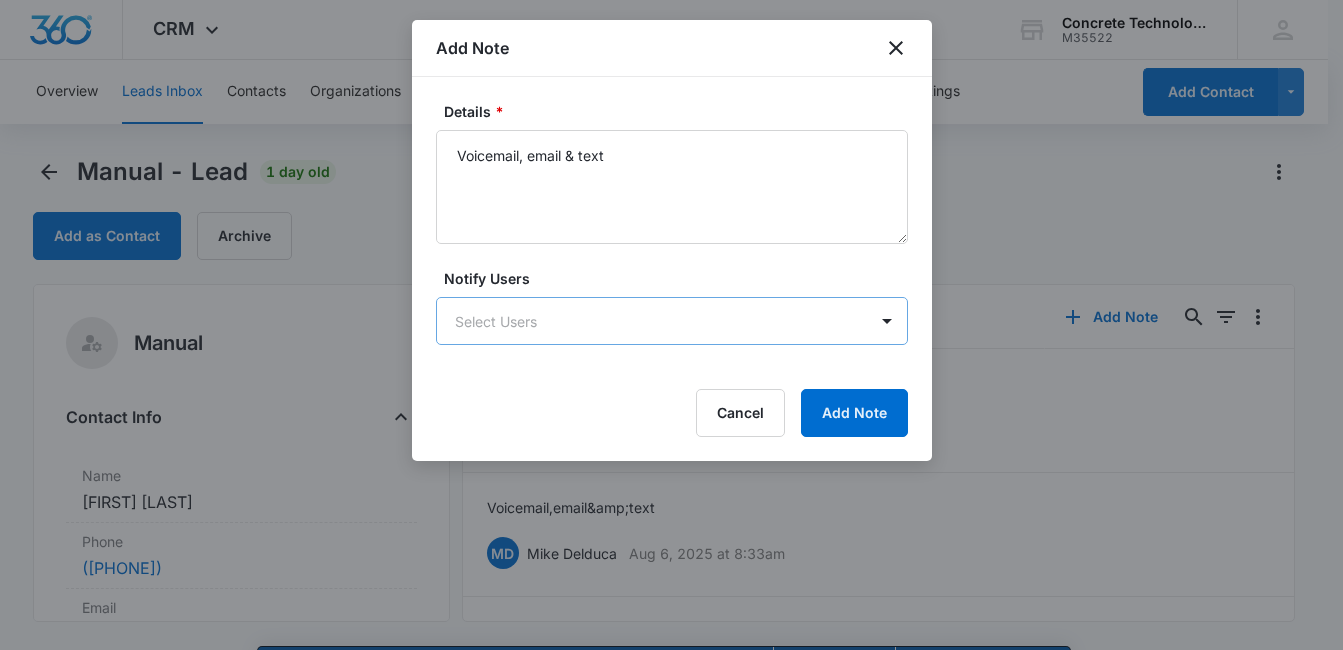 click on "CRM Apps Reputation Websites Forms CRM Email Social Content Ads Intelligence Files Brand Settings Concrete Technology M35522 Your Accounts View All MD [FIRST] [LAST] [EMAIL] My Profile Notifications Support Logout Terms & Conditions   •   Privacy Policy Overview Leads Inbox Contacts Organizations History Deals Projects Tasks Calendar Lists Reports Settings Add Contact Manual - Lead 1 day old Add as Contact Archive Manual Contact Info Name Cancel Save Changes [FIRST] [LAST] Phone Cancel Save Changes ([PHONE]) [PHONE] Email Cancel Save Changes [EMAIL] Organization Cancel Save Changes --- Address Cancel Save Changes [CITY] [STATE] [POSTAL_CODE] Details Qualifying Status Cancel Save Changes New Lead Source Manual Lead Status Viewed Special Notes Cancel Save Changes --- Contact Type Cancel Save Changes From Leads Contact Status Cancel Save Changes None Assigned To Cancel Save Changes [FIRST] [LAST] Tags Cancel Save Changes --- Next Contact Date Cancel Save Changes --- Color Tag Current Color: Cancel 0" at bounding box center (671, 353) 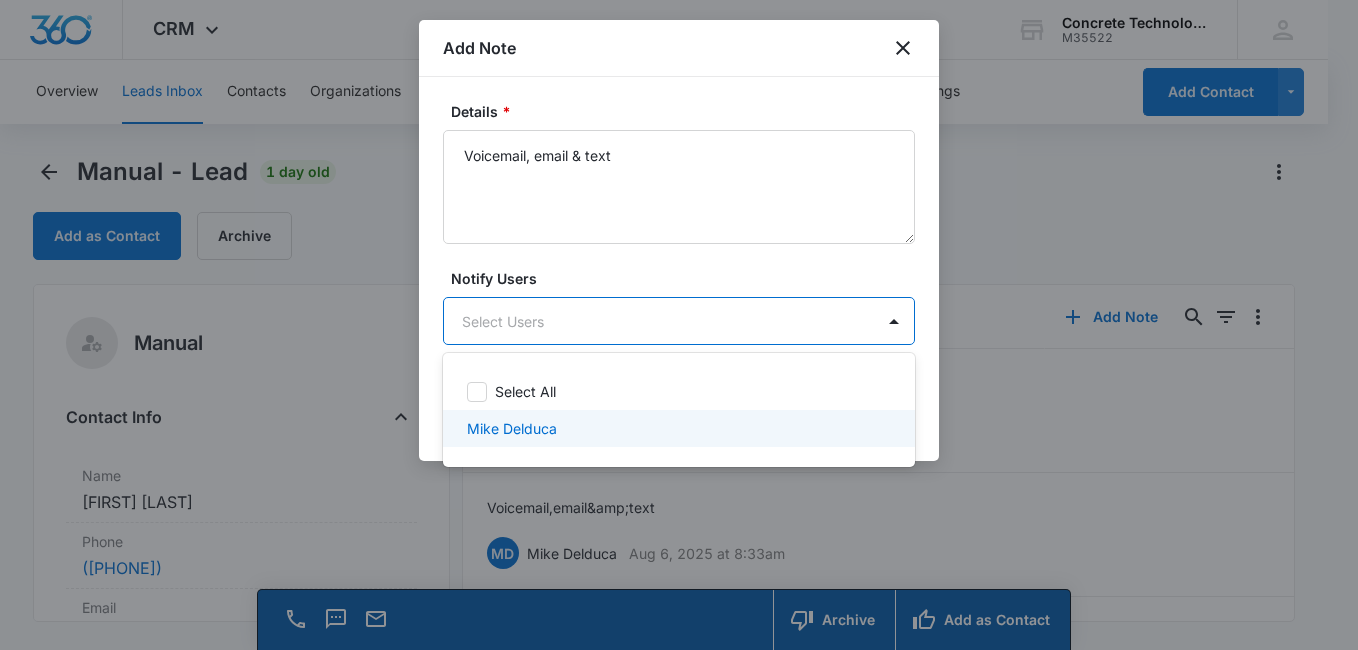 click on "Mike Delduca" at bounding box center [512, 428] 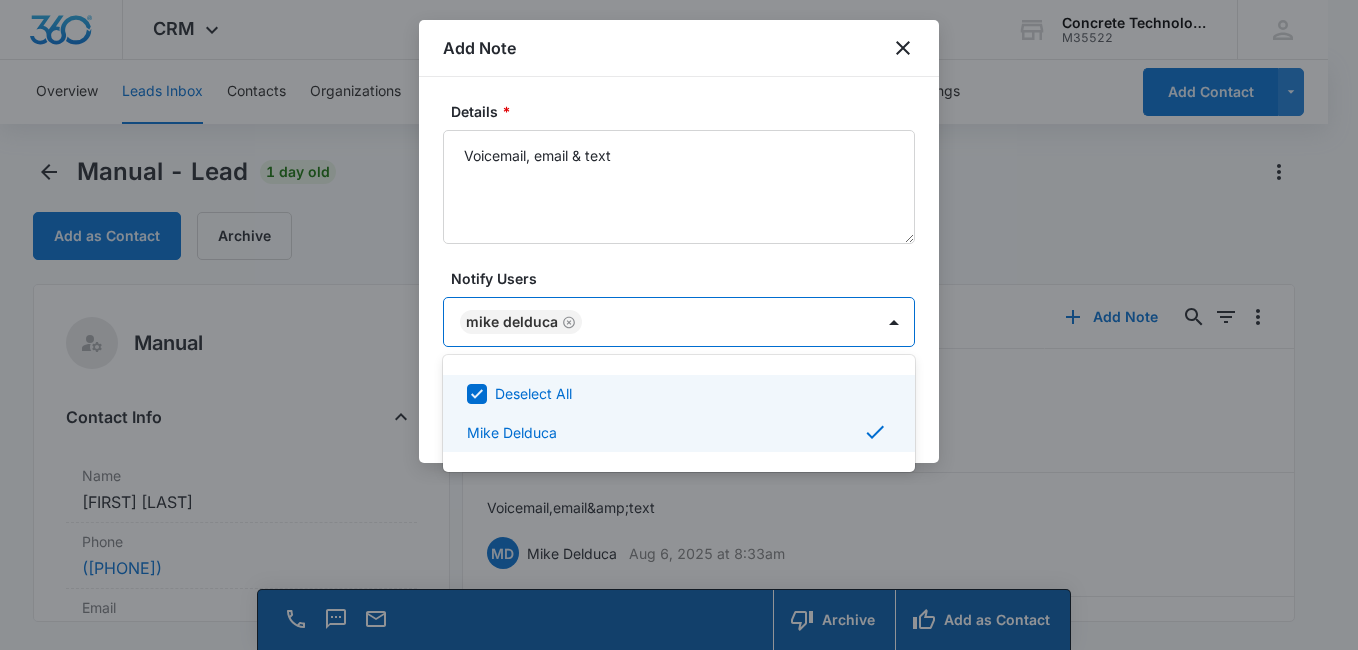 click at bounding box center [679, 325] 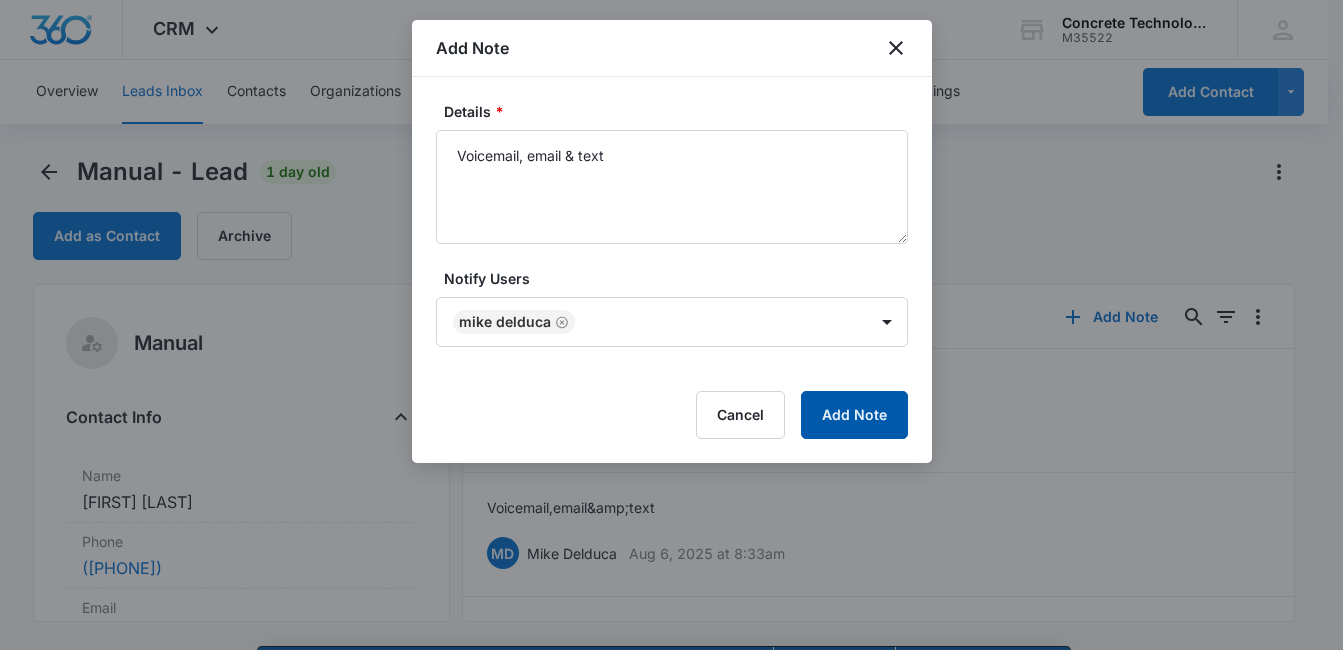 click on "Add Note" at bounding box center (854, 415) 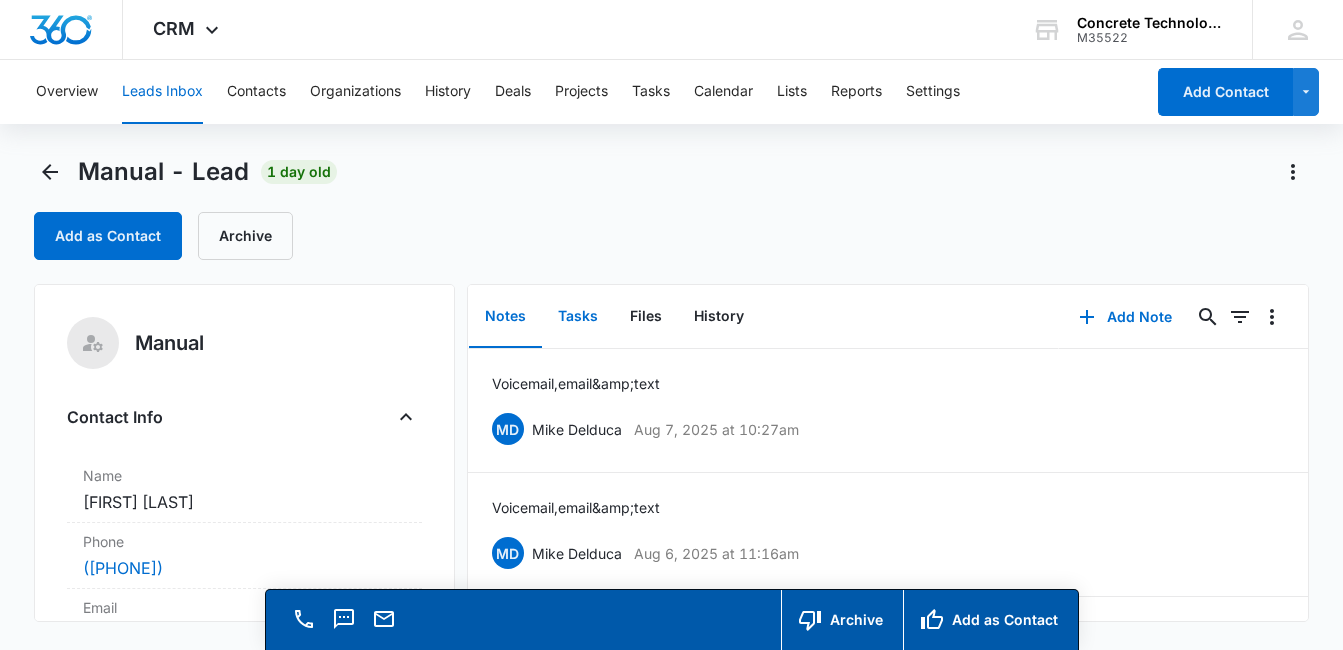 click on "Tasks" at bounding box center [578, 317] 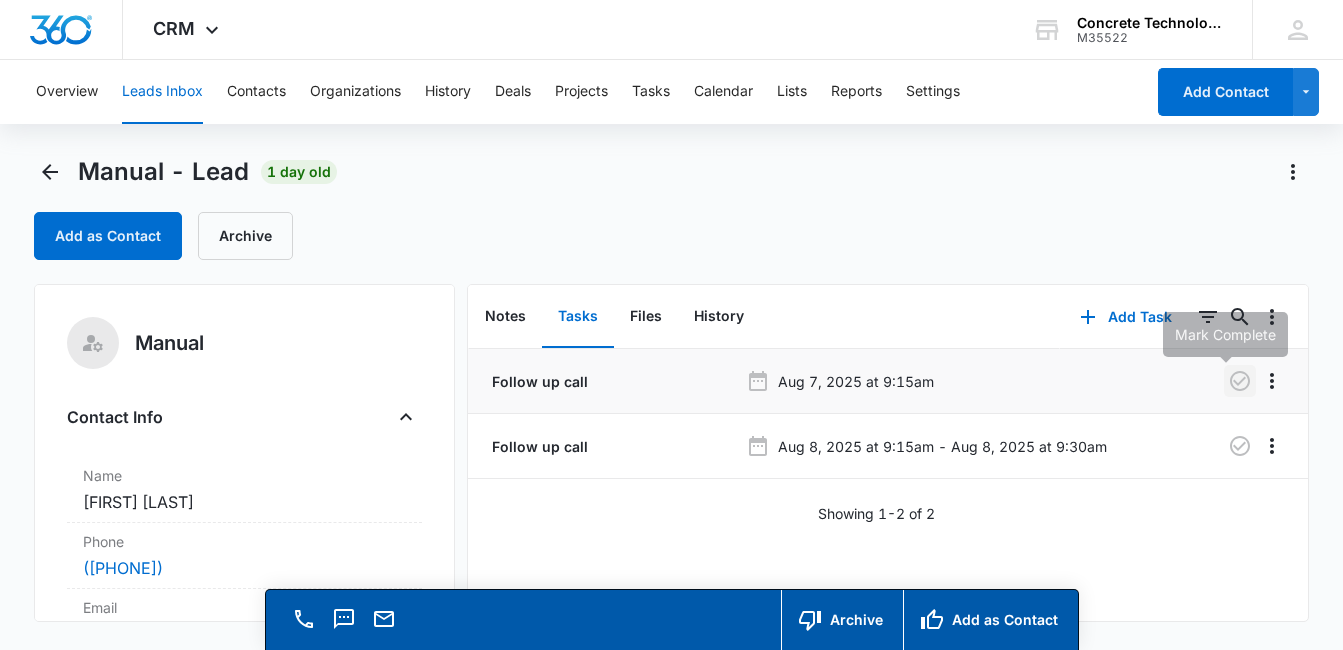 click 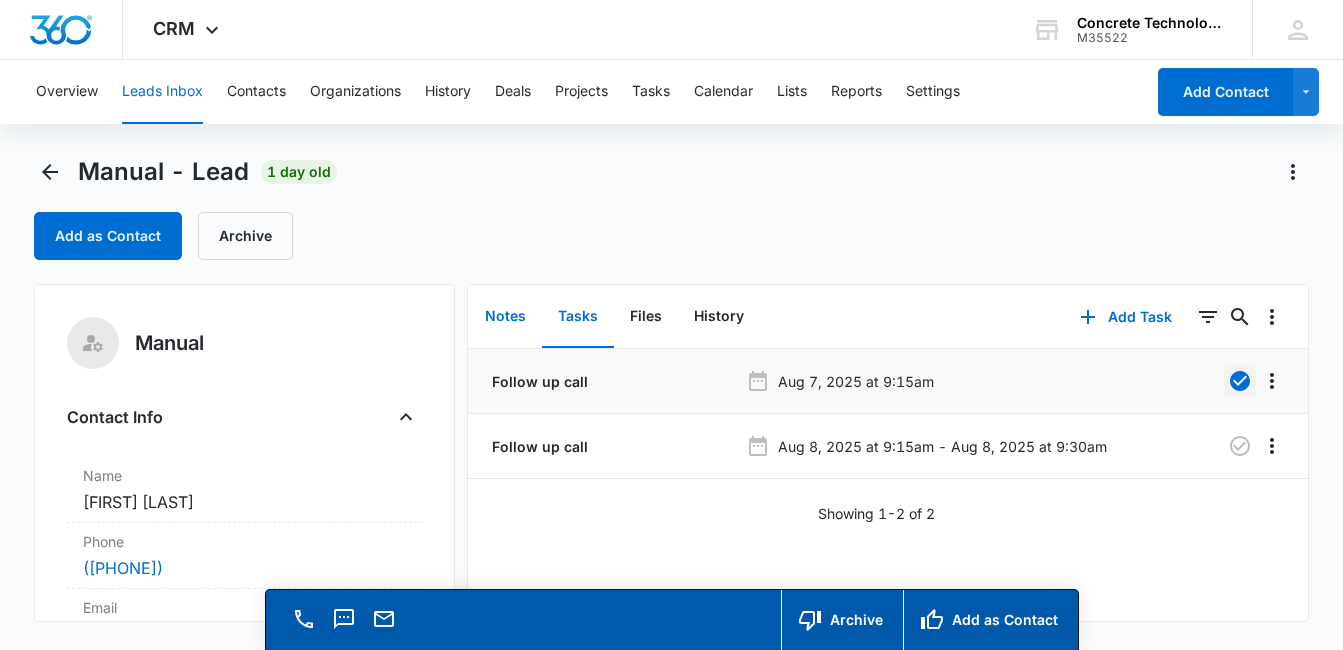 click on "Notes" at bounding box center (505, 317) 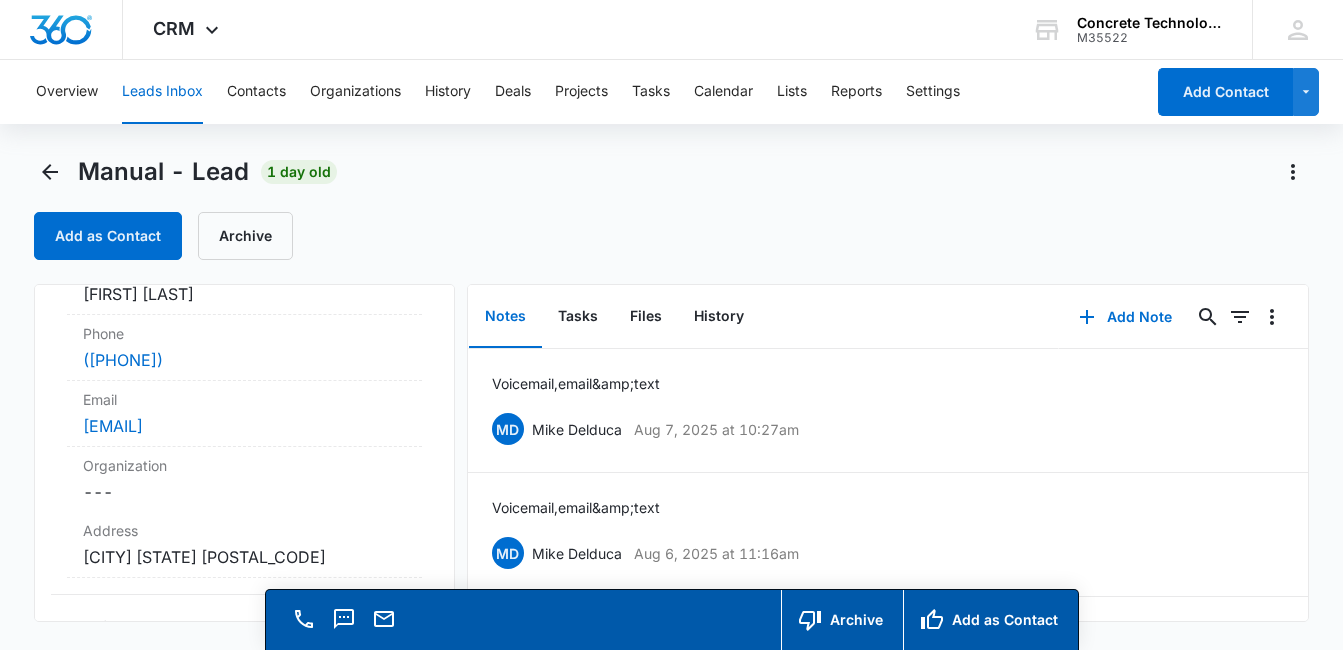scroll, scrollTop: 223, scrollLeft: 0, axis: vertical 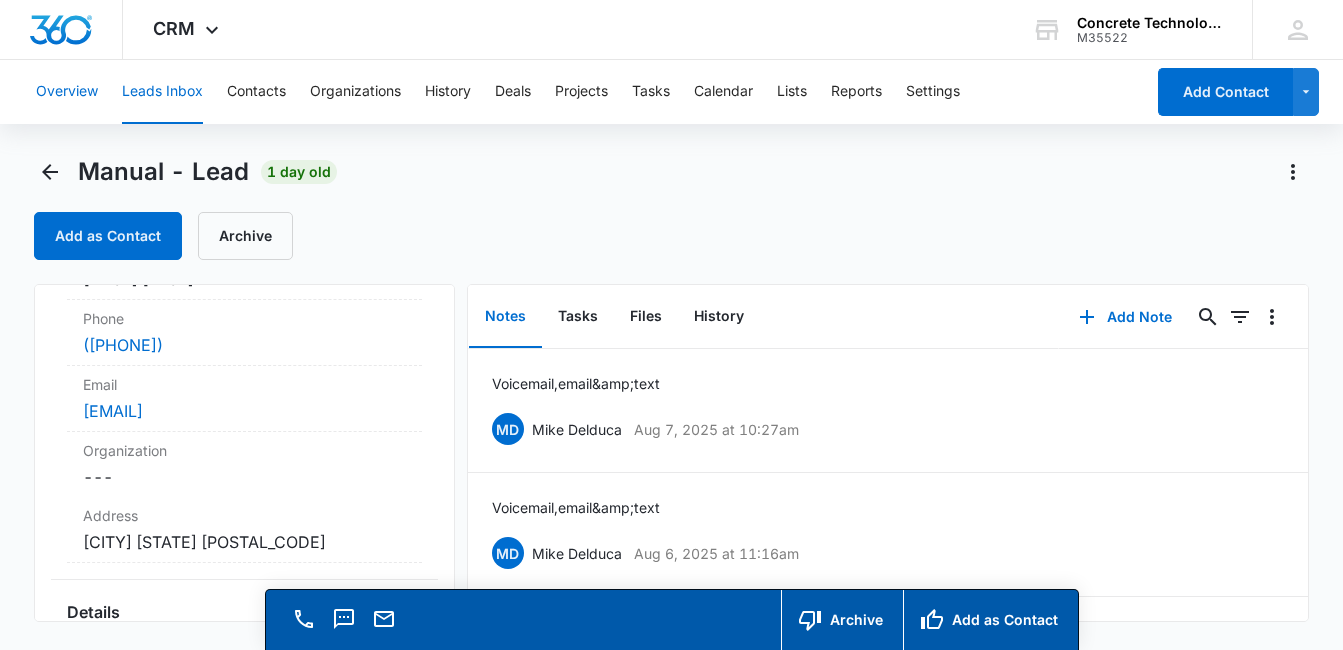 click on "Overview" at bounding box center [67, 92] 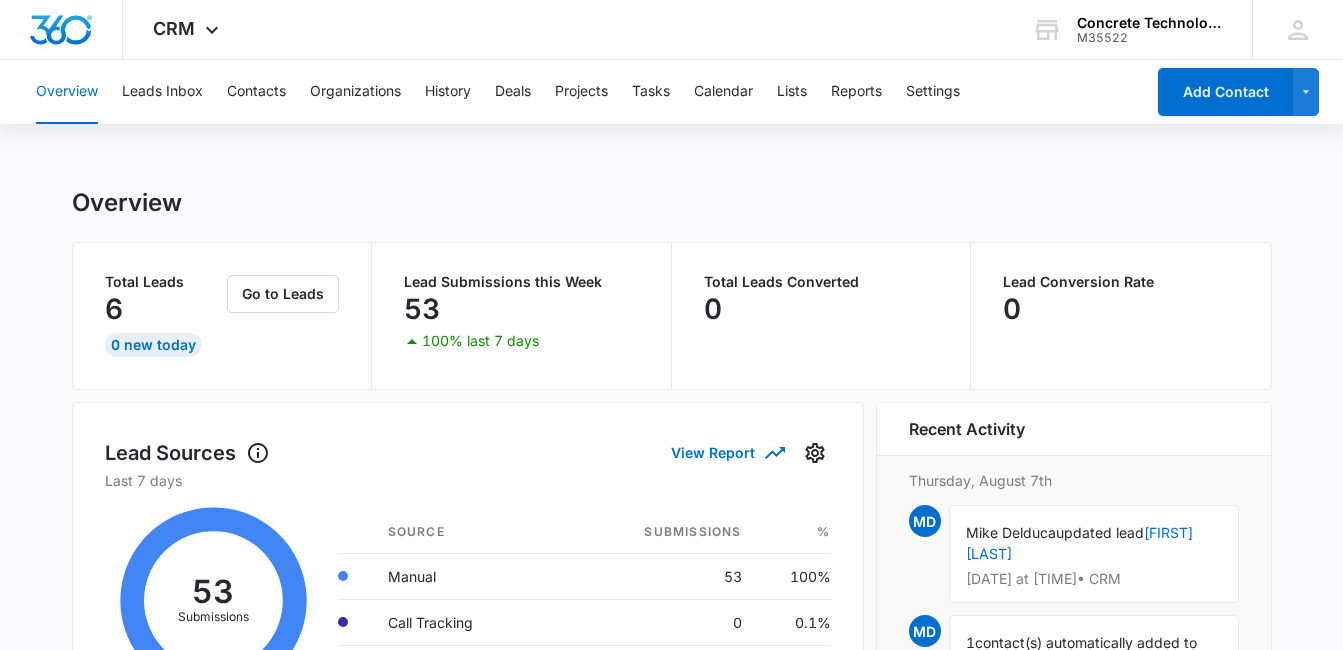 click on "Overview" at bounding box center (672, 203) 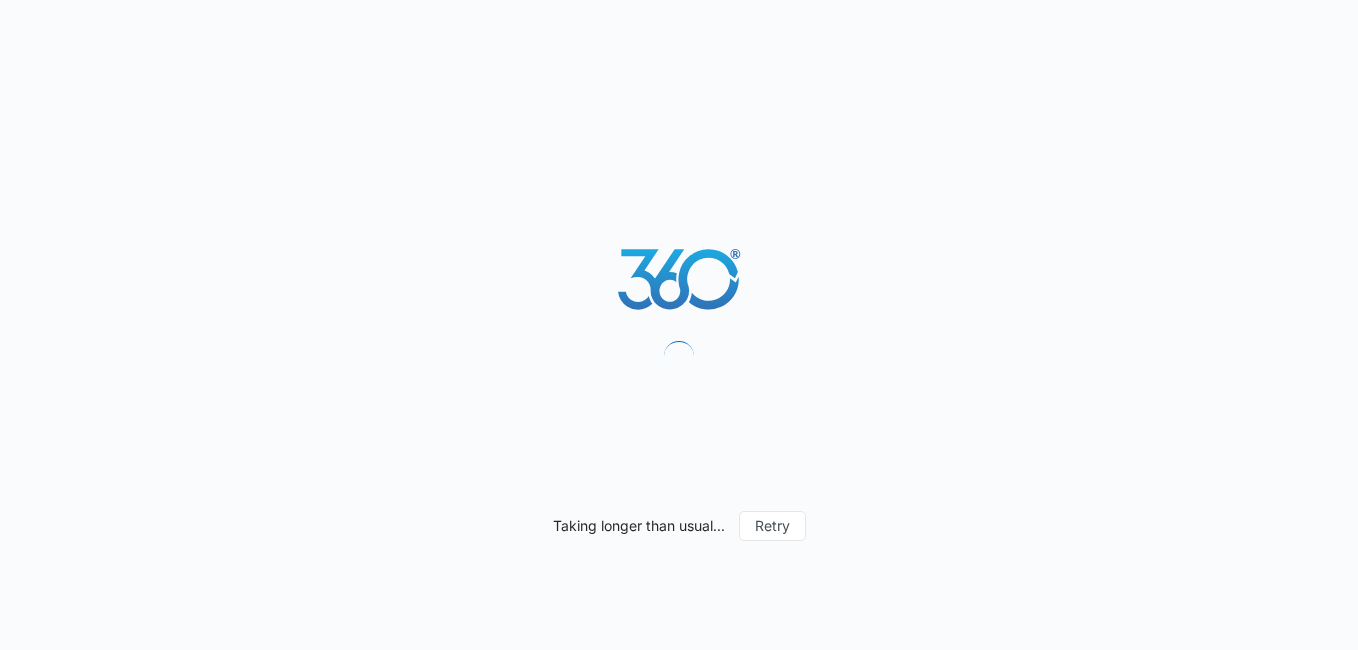 scroll, scrollTop: 0, scrollLeft: 0, axis: both 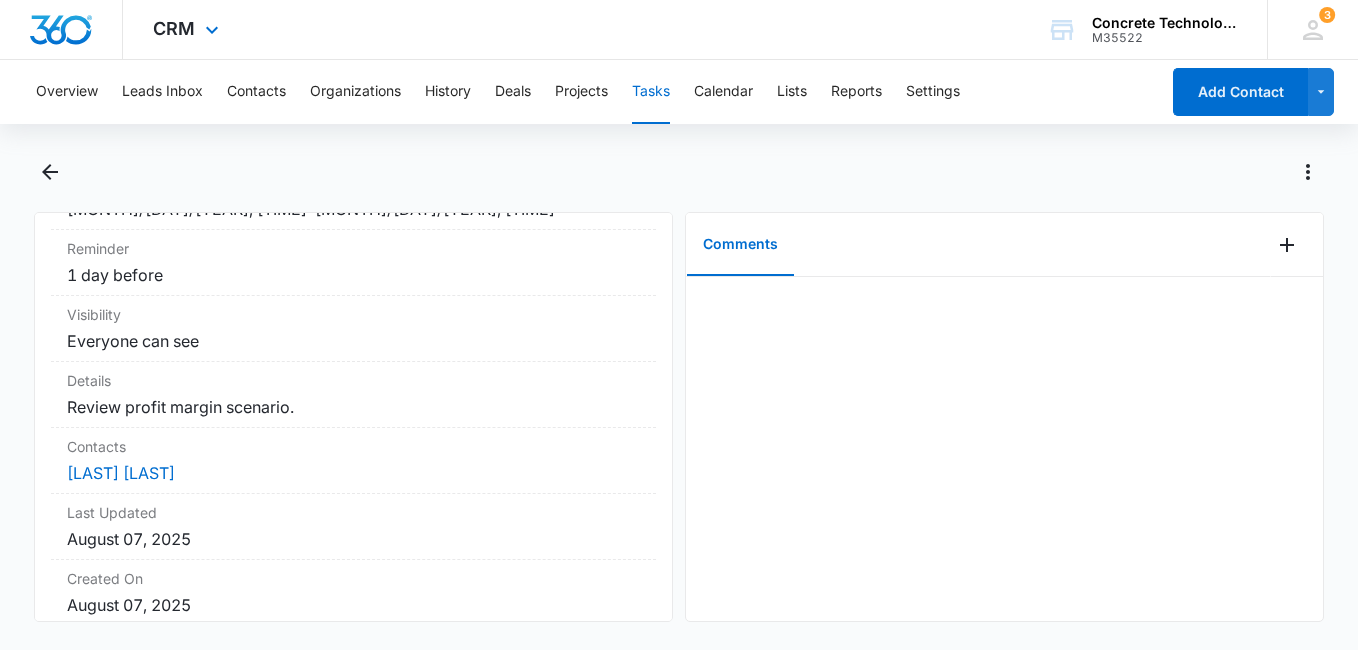 click on "CRM Apps Reputation Websites Forms CRM Email Social Content Ads Intelligence Files Brand Settings" at bounding box center [188, 29] 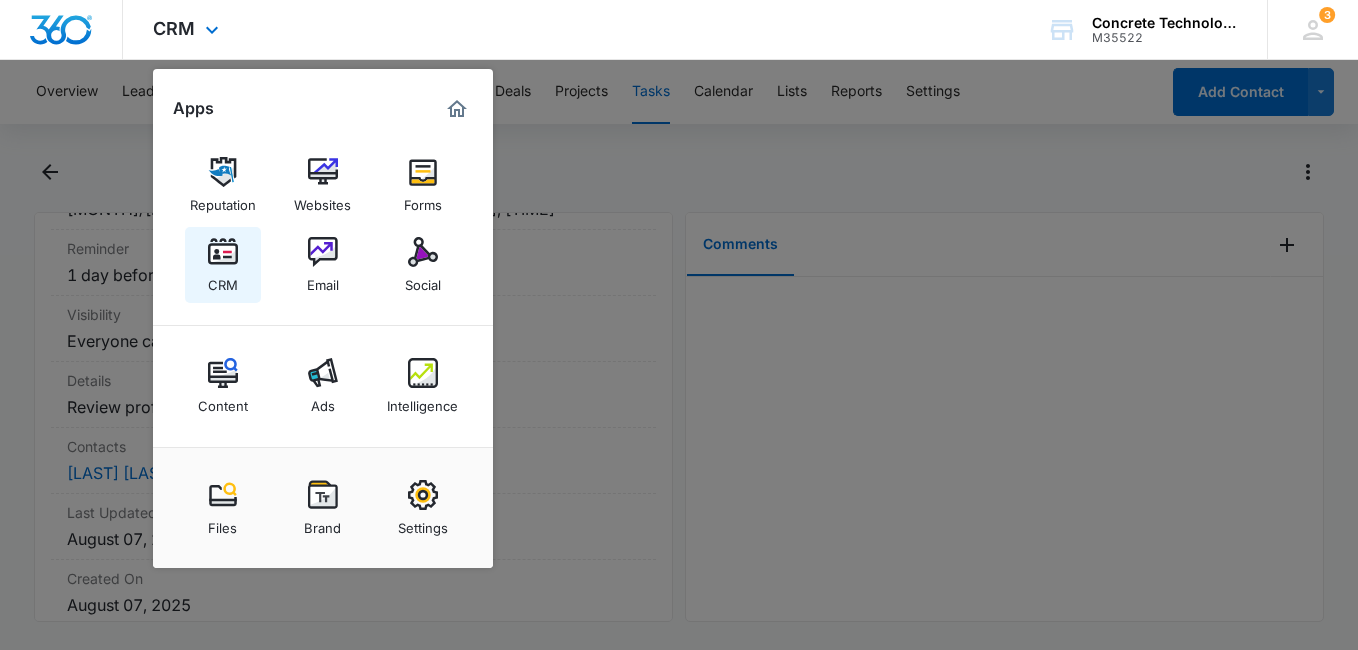 click on "CRM" at bounding box center (223, 280) 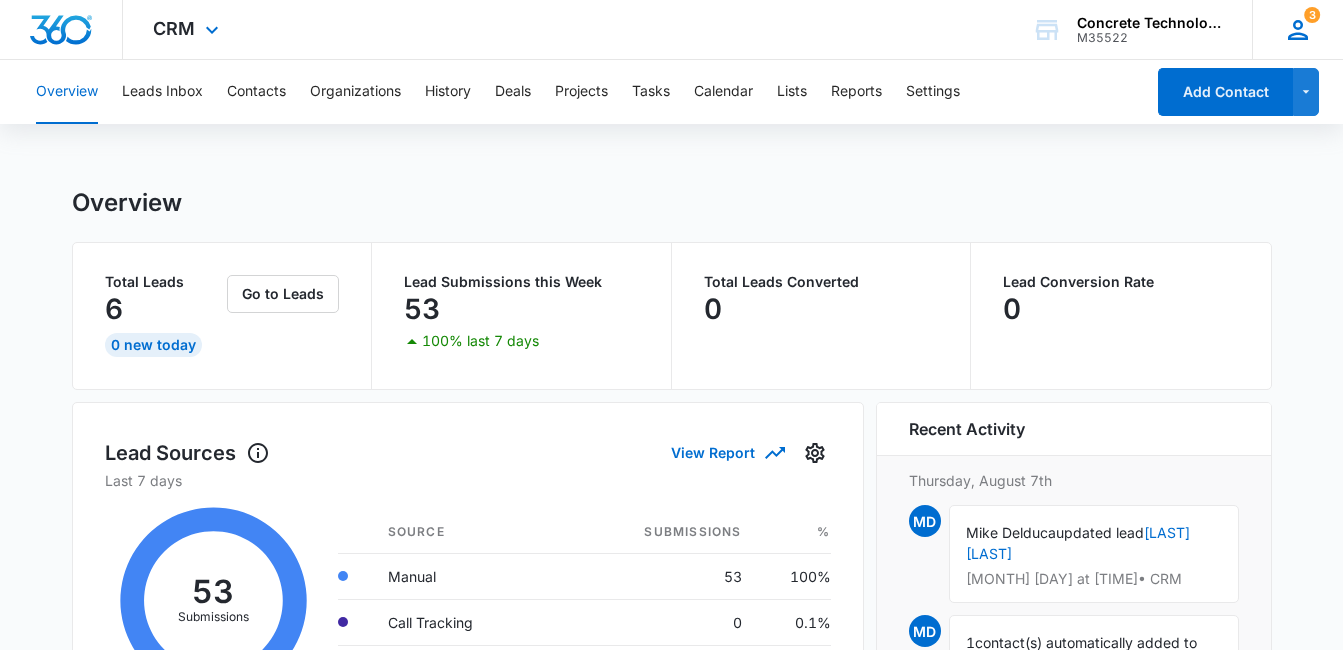 click 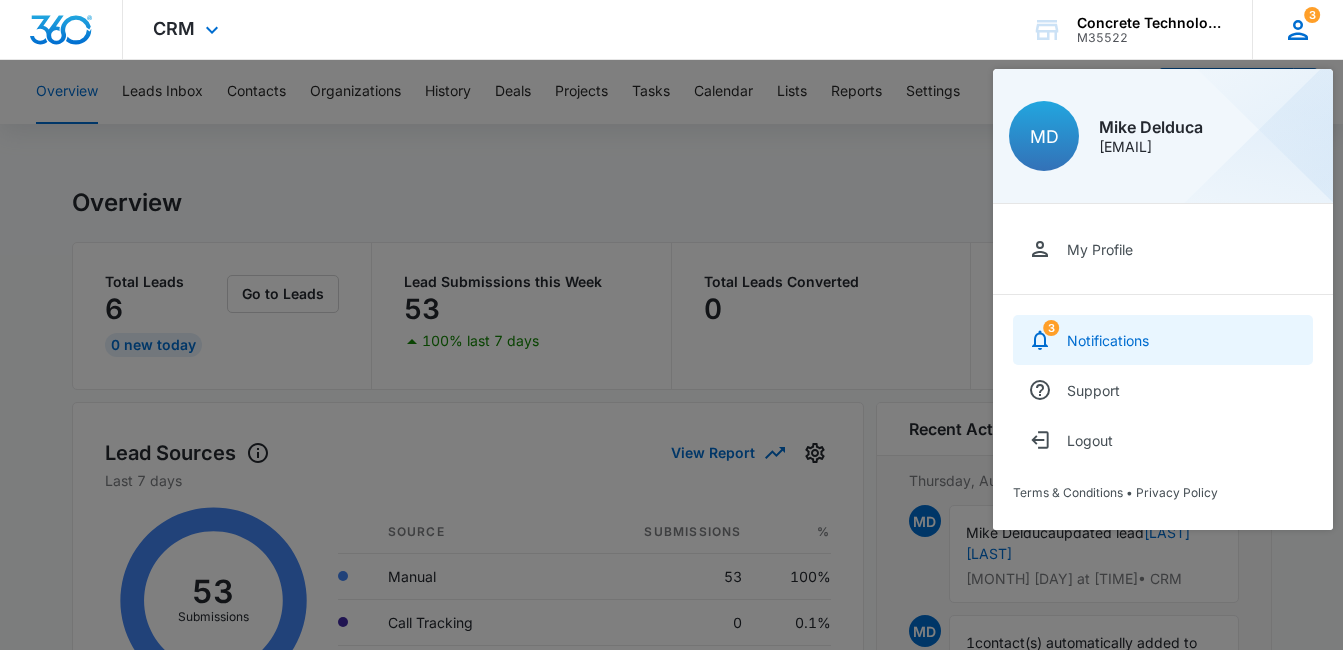 click on "Notifications" at bounding box center [1108, 340] 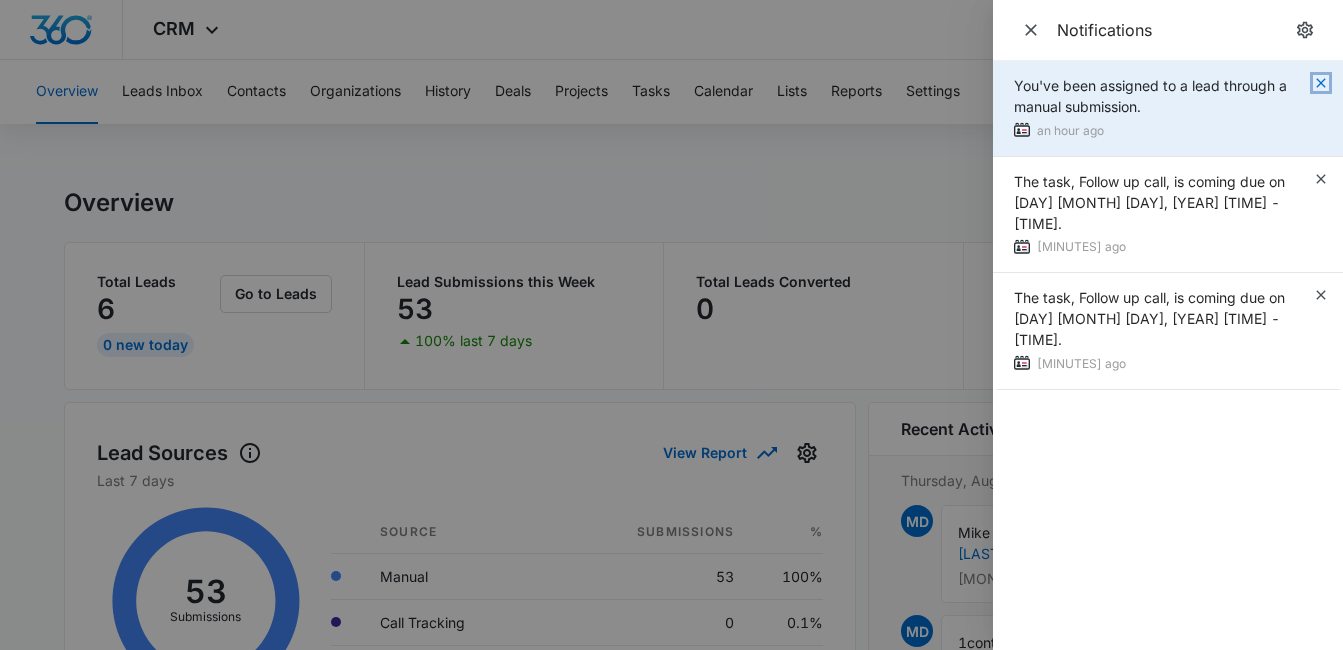 click 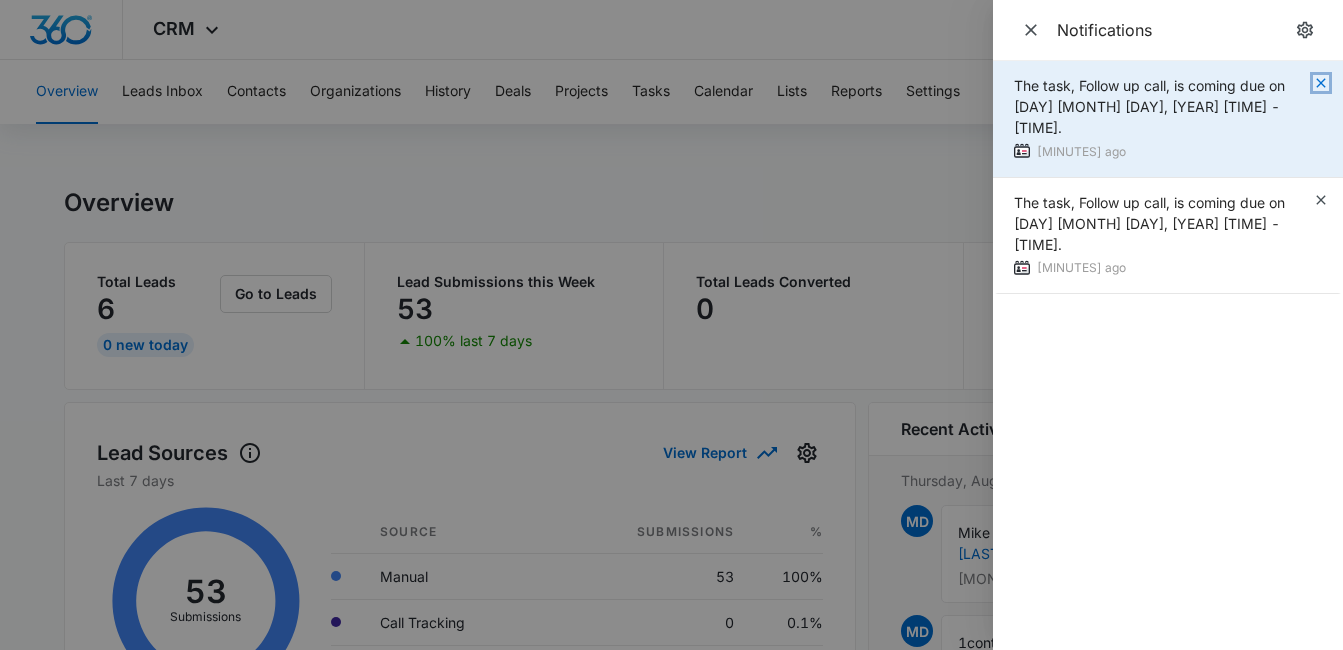 click 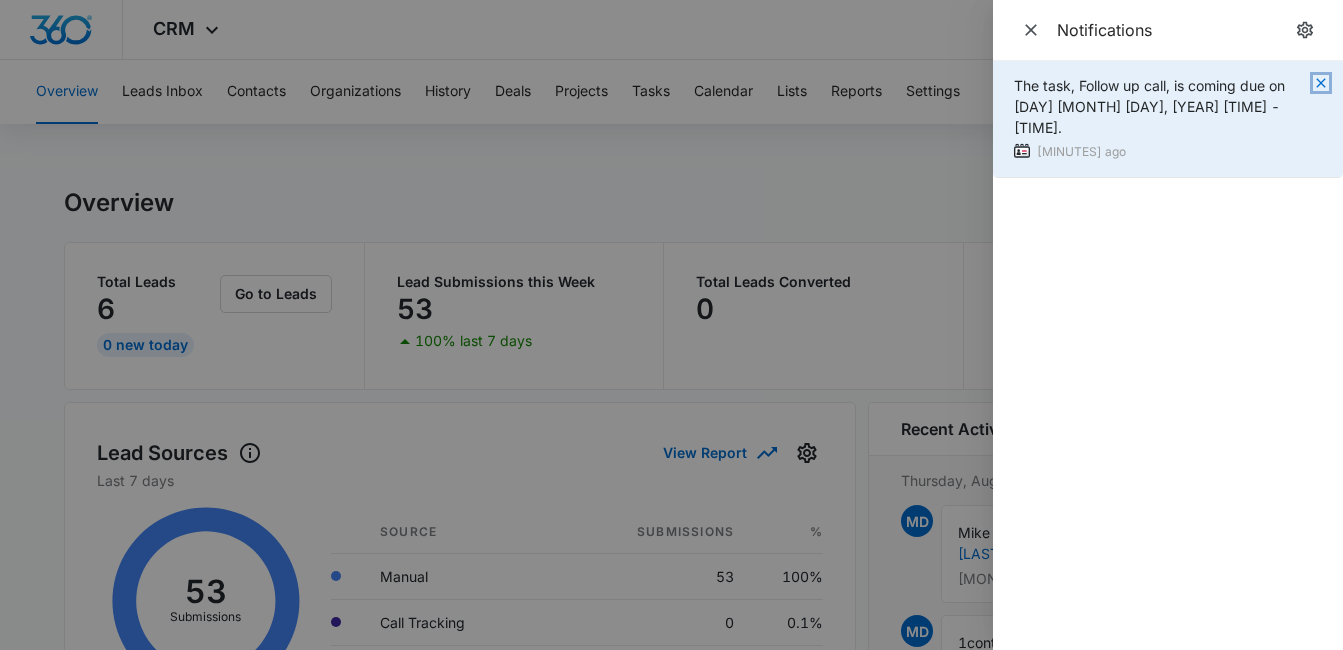 click 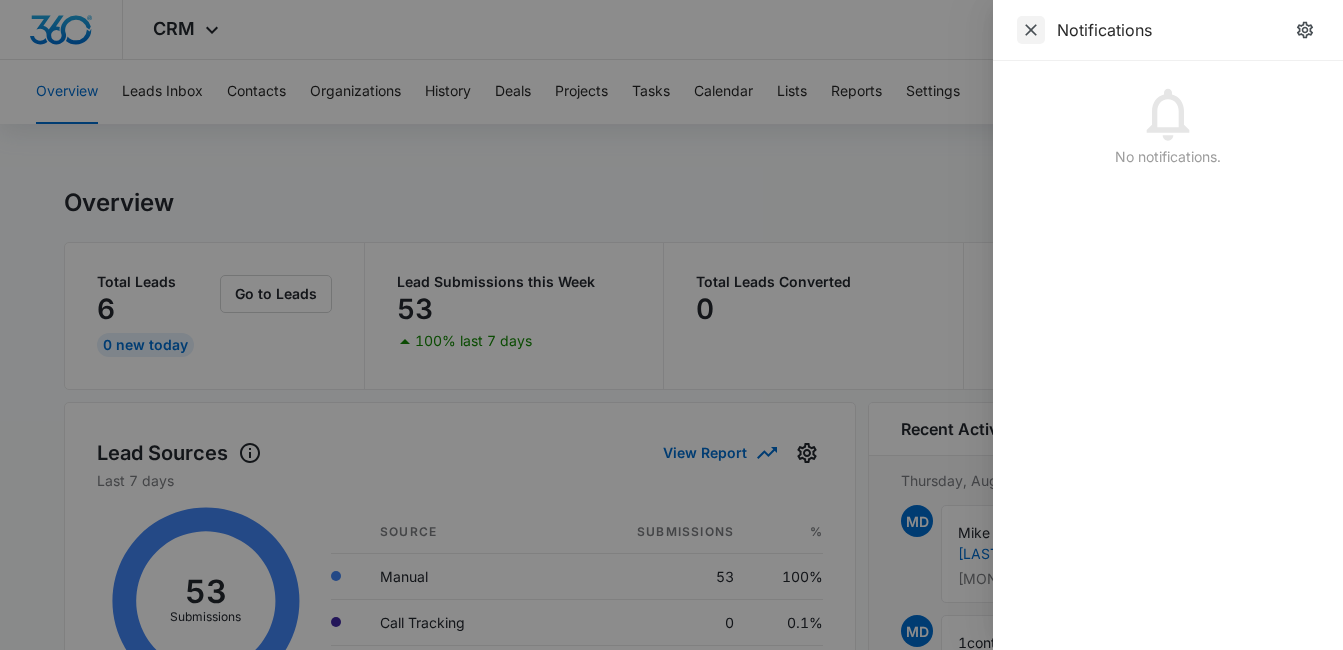 click 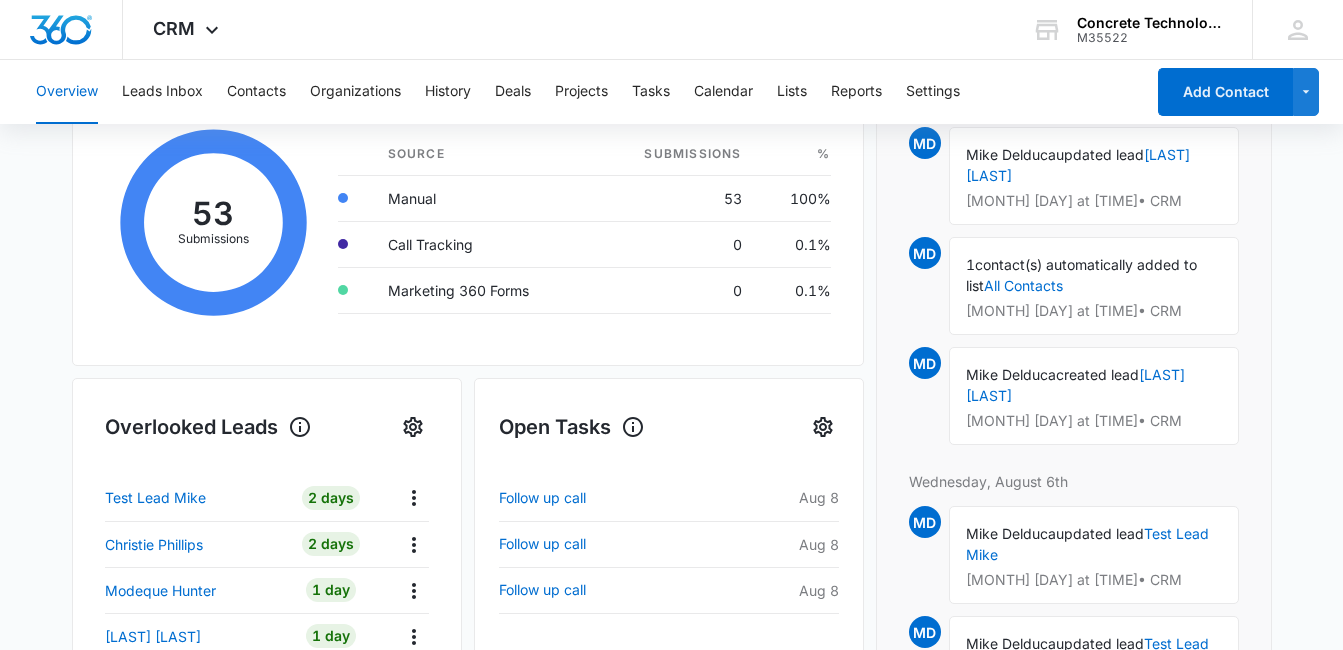 scroll, scrollTop: 503, scrollLeft: 0, axis: vertical 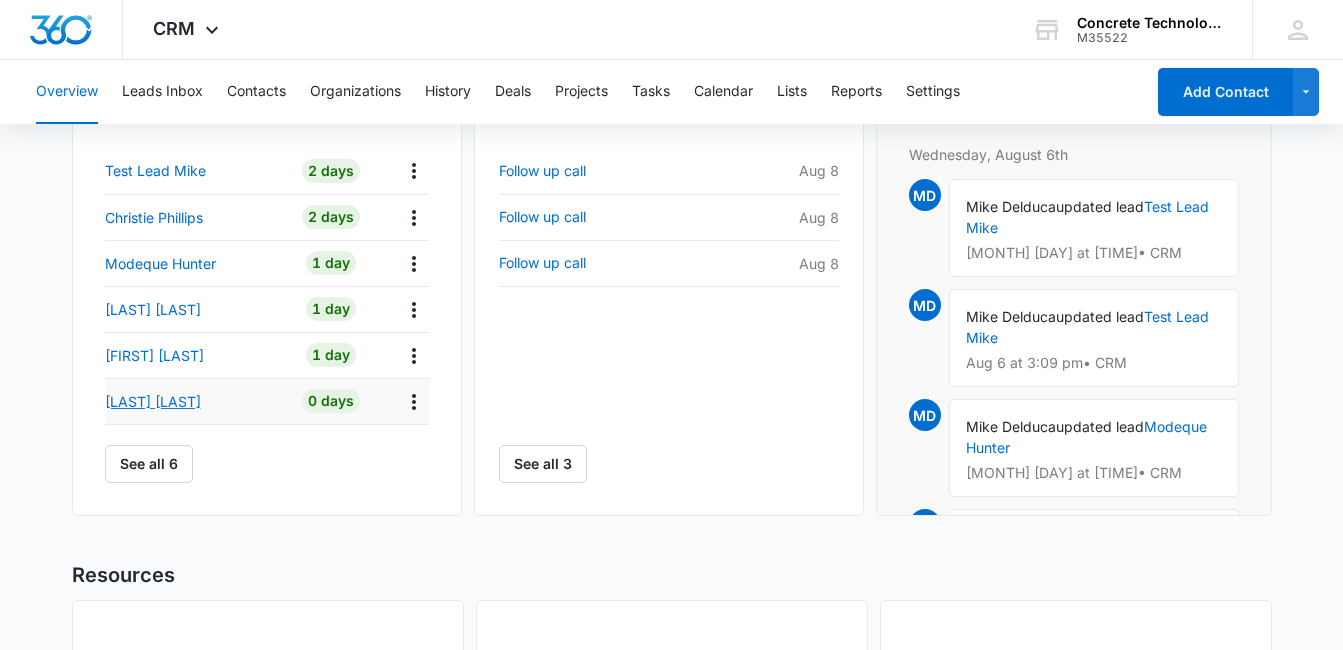 click on "[FIRST] [LAST]" at bounding box center [153, 401] 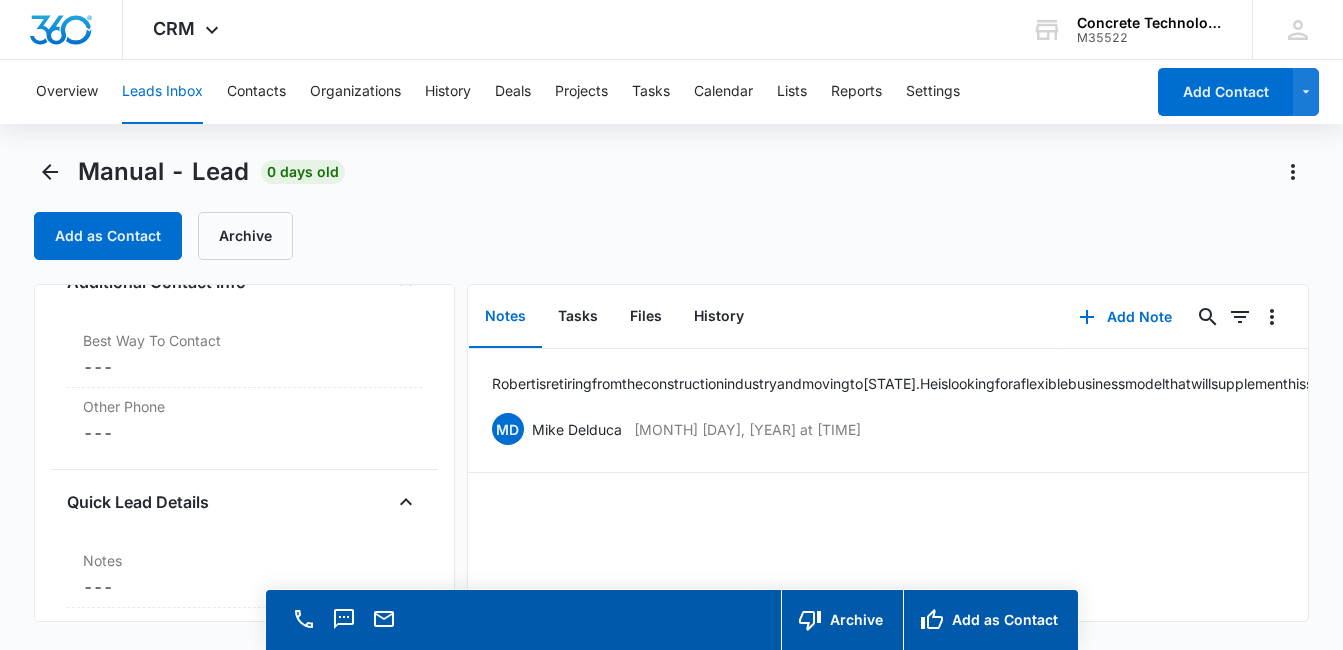 scroll, scrollTop: 1545, scrollLeft: 0, axis: vertical 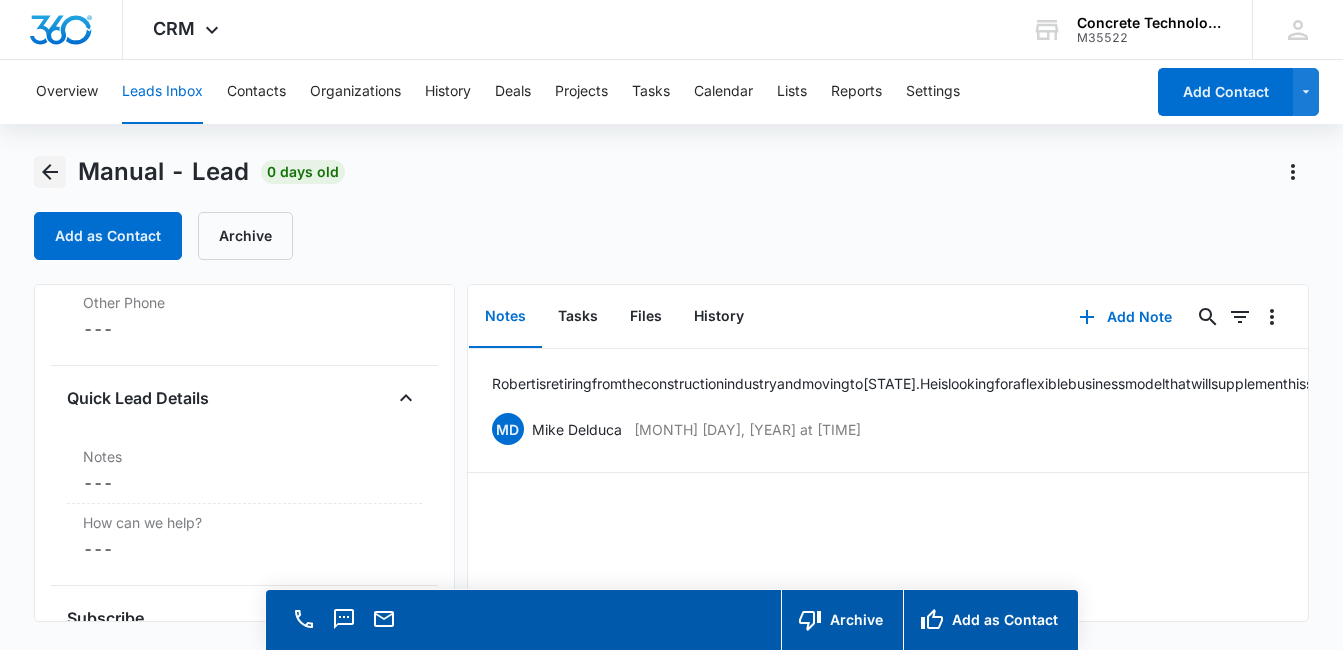 click 